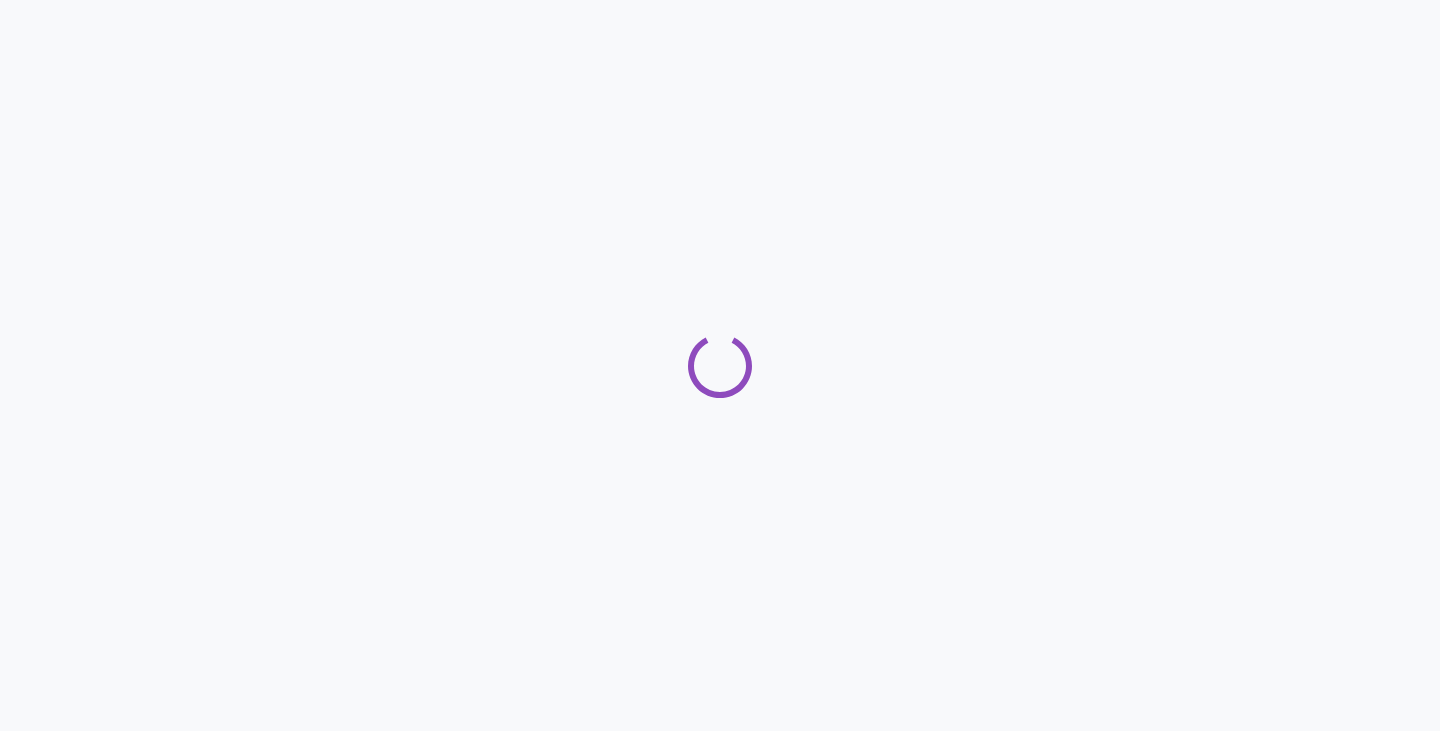 scroll, scrollTop: 0, scrollLeft: 0, axis: both 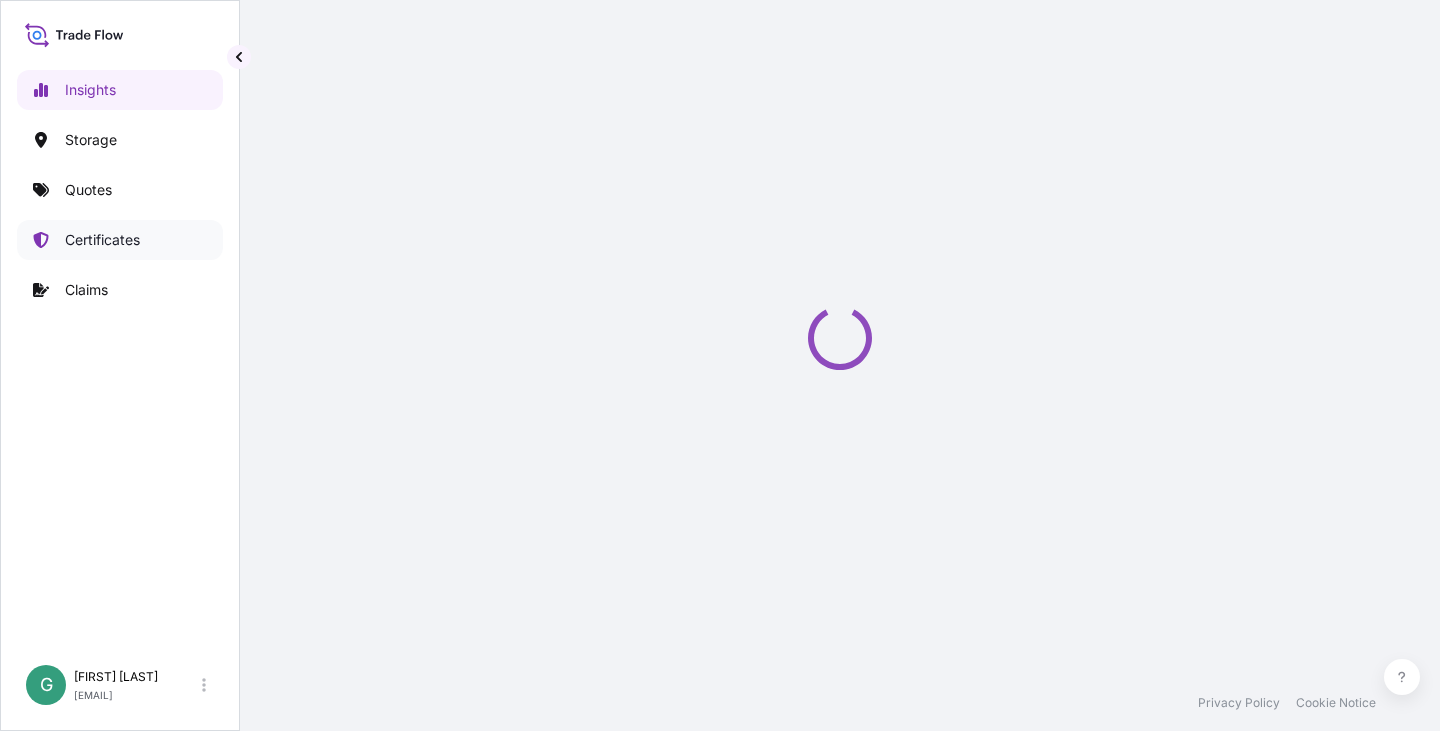 select on "2025" 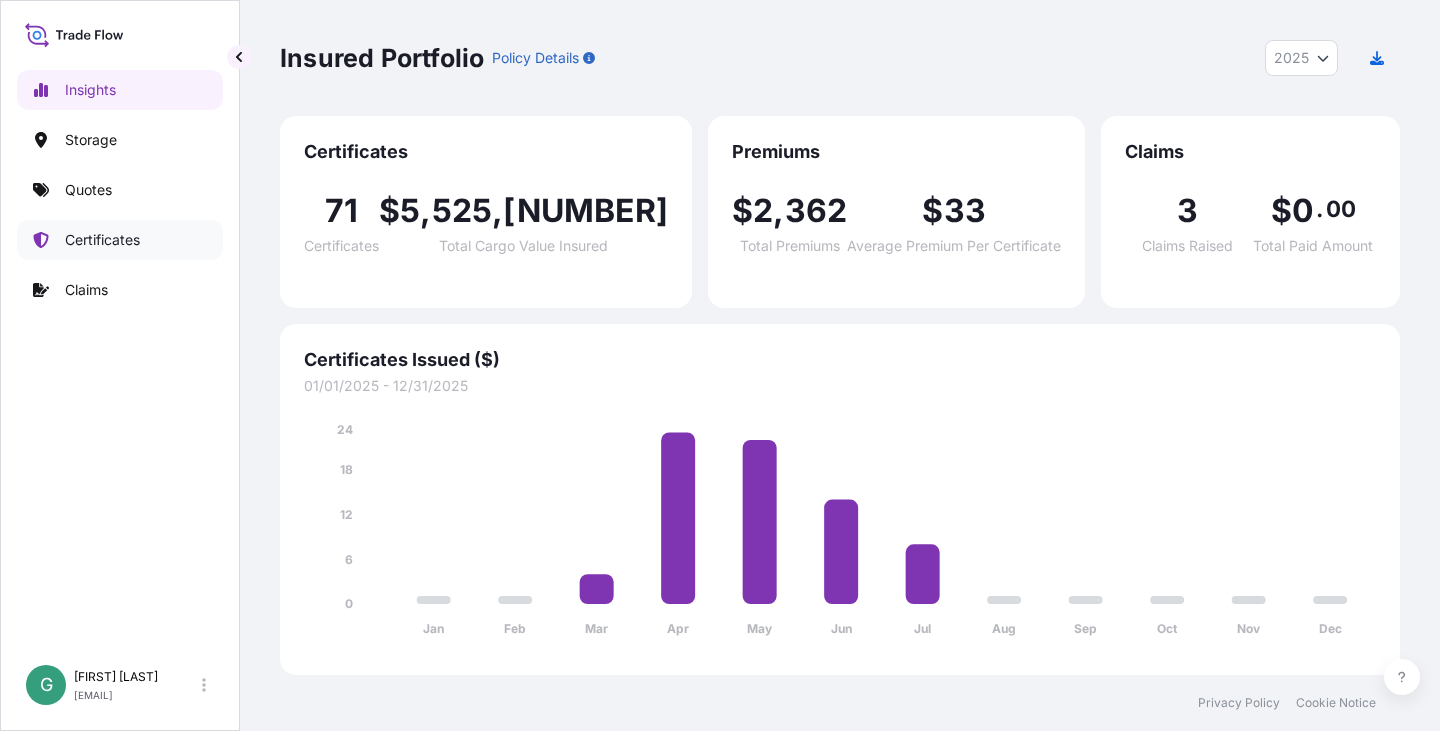 click on "Certificates" at bounding box center [102, 240] 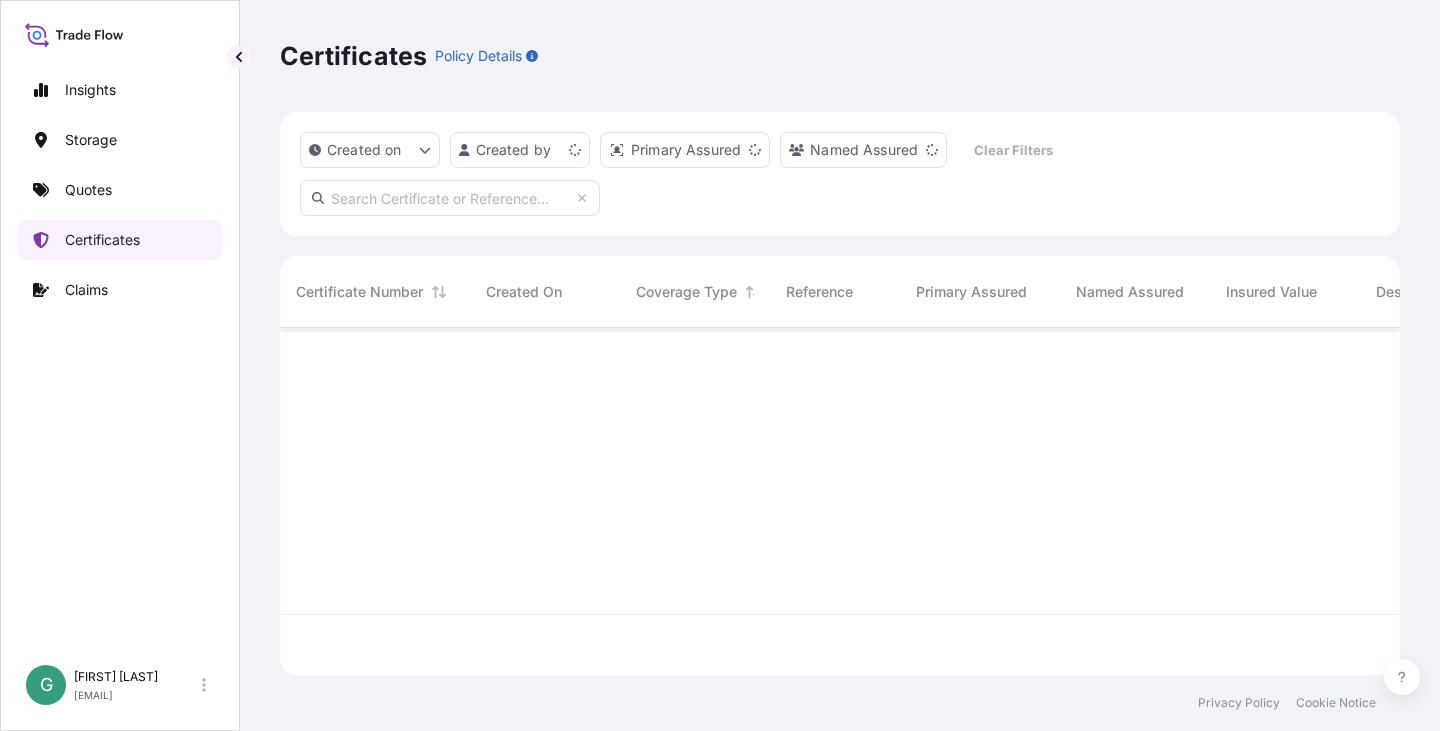 scroll, scrollTop: 16, scrollLeft: 16, axis: both 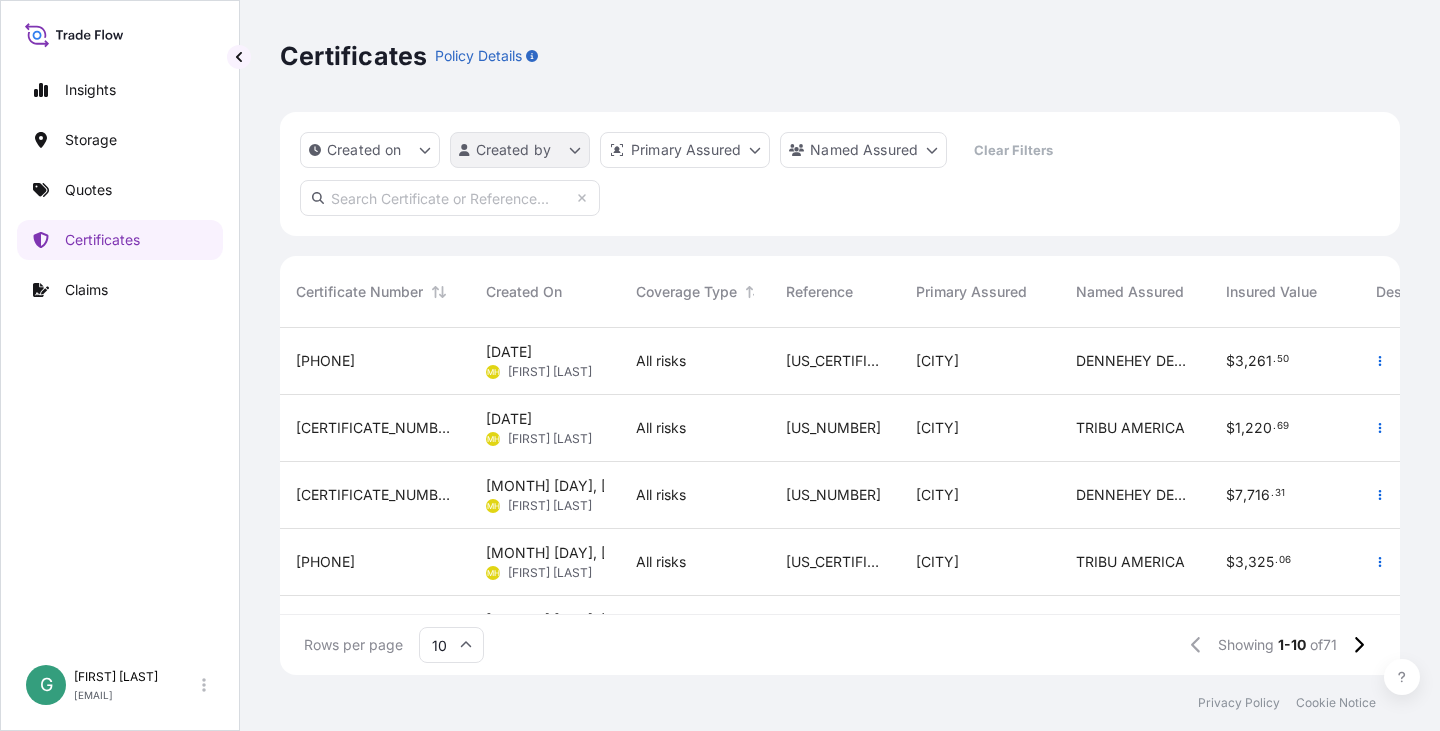 click on "Insights Storage Quotes Claims G [FIRST] [LAST] [EMAIL] Certificates Policy Details Created on Created by Primary Assured Named Assured Clear Filters Certificate Number Created On Coverage Type Reference Primary Assured Named Assured Insured Value Description Of Cargo Departure Arrival Total [CERTIFICATE_NUMBER] [DATE] [INITIALS] [FIRST] [LAST] All risks [US_CERTIFICATE_NUMBER] [CITY] [COMPANY_NAME] $ [PRICE] [DESCRIPTION] [LBS] [DIMENSIONS] [DESCRIPTION] [CITY] [DATE] [CITY] [DATE] $ [PRICE] [CERTIFICATE_NUMBER] [DATE] [INITIALS] [FIRST] [LAST] All risks [US_CERTIFICATE_NUMBER] [CITY] [COMPANY_NAME] $ [PRICE] [DESCRIPTION] [CITY] [DATE] [CITY] [DATE] $ [PRICE] [CERTIFICATE_NUMBER] [DATE] [INITIALS] [FIRST] [LAST] All risks [US_CERTIFICATE_NUMBER] [CITY] [COMPANY_NAME] $ [PRICE] [DESCRIPTION] [DIMENSIONS] [DESCRIPTION] [CITY] [DATE] [CITY] [DATE] $ [PRICE] [CERTIFICATE_NUMBER] [DATE] [INITIALS] [FIRST] [LAST] All risks [US_CERTIFICATE_NUMBER] [CITY] [COMPANY_NAME] $" at bounding box center (720, 365) 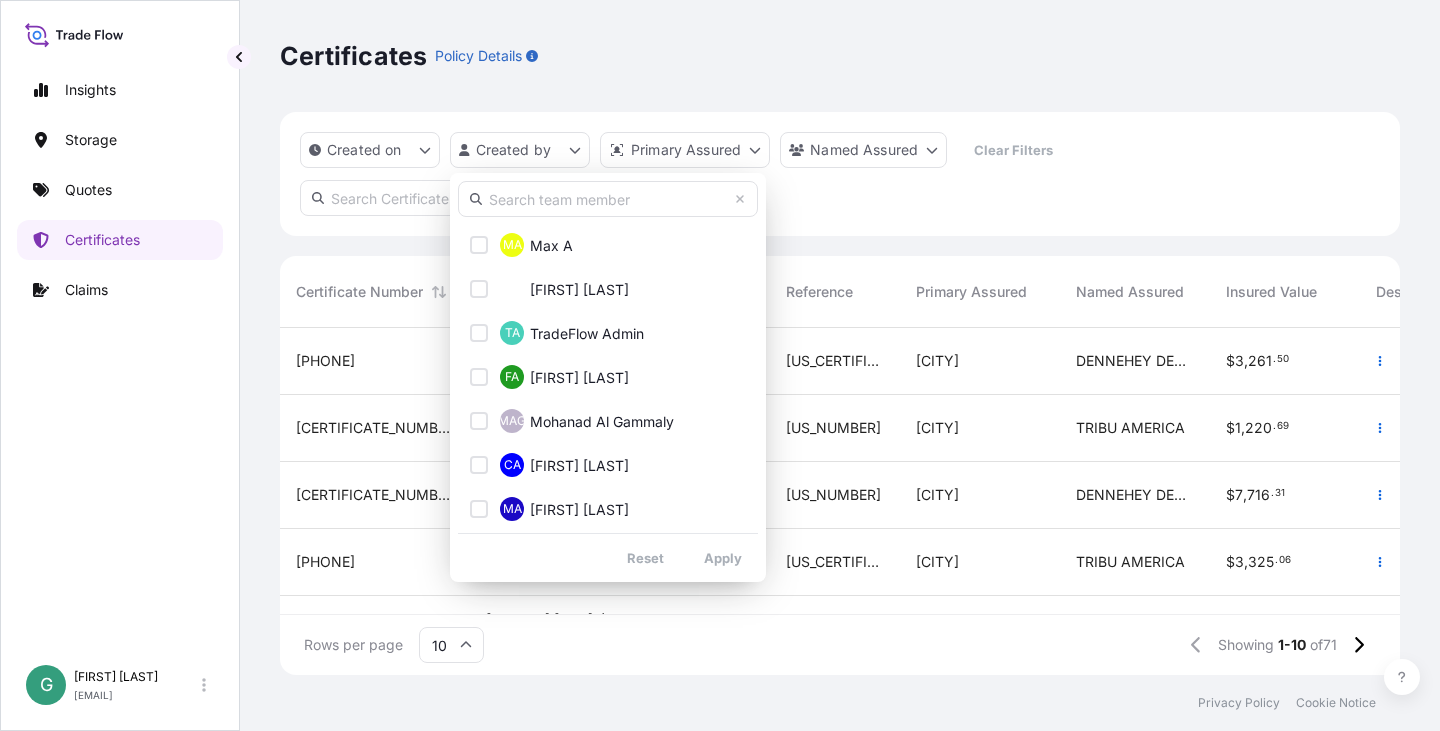 click at bounding box center [608, 199] 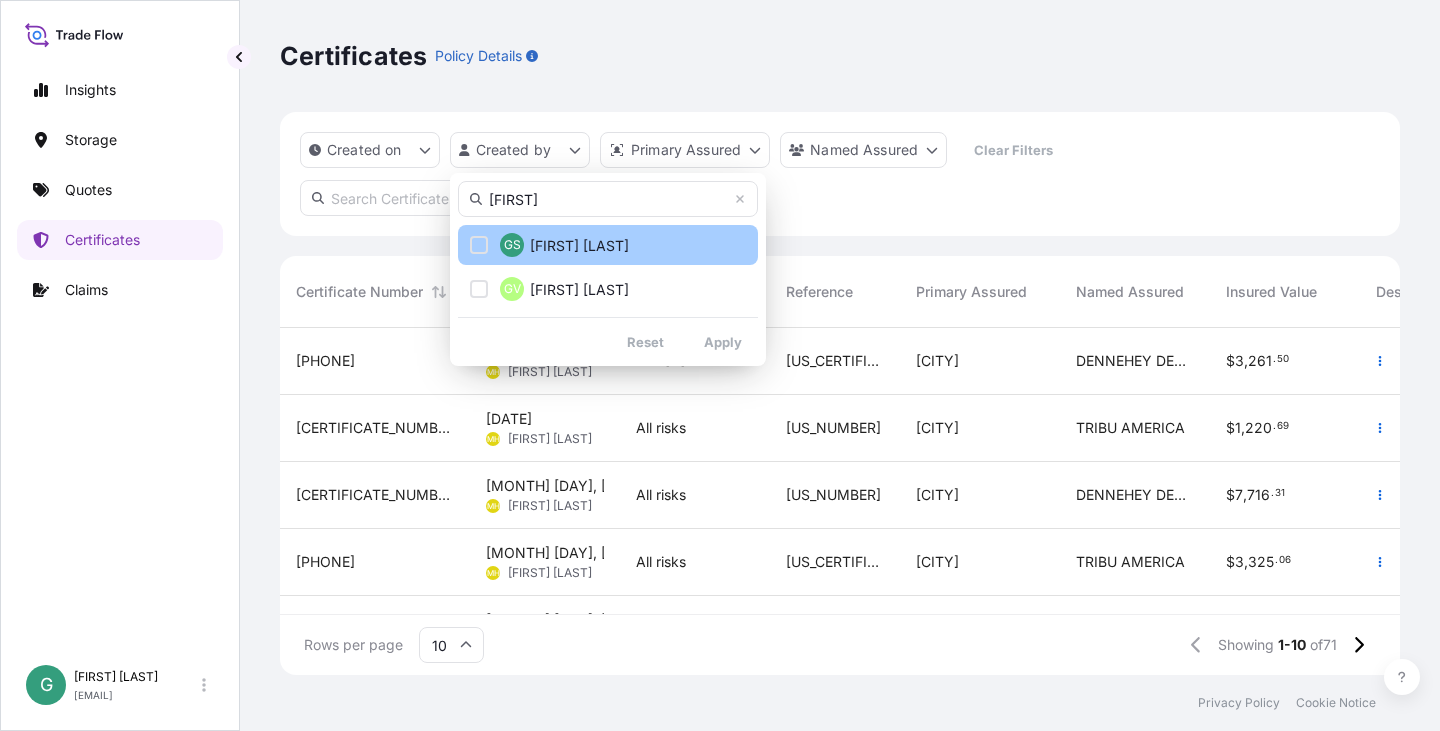 type on "[FIRST]" 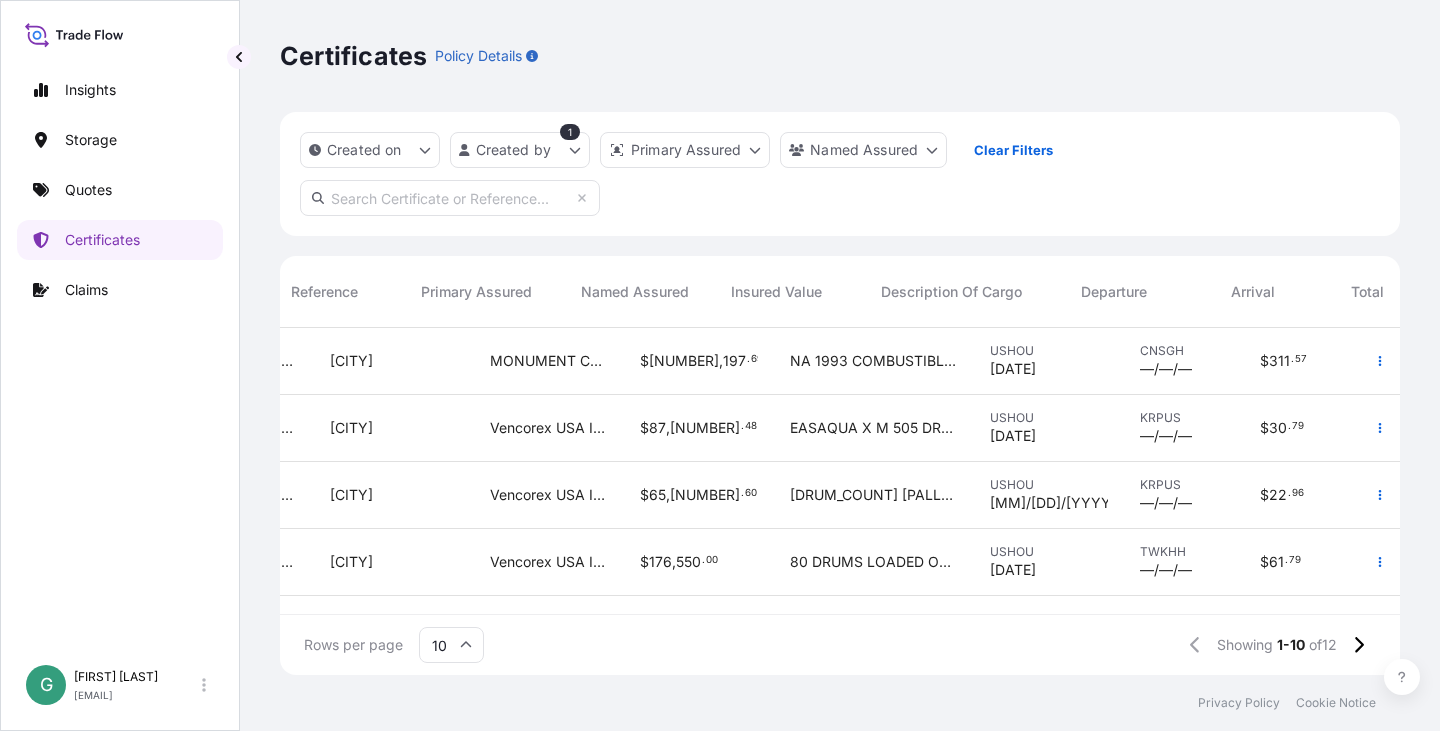 scroll, scrollTop: 0, scrollLeft: 0, axis: both 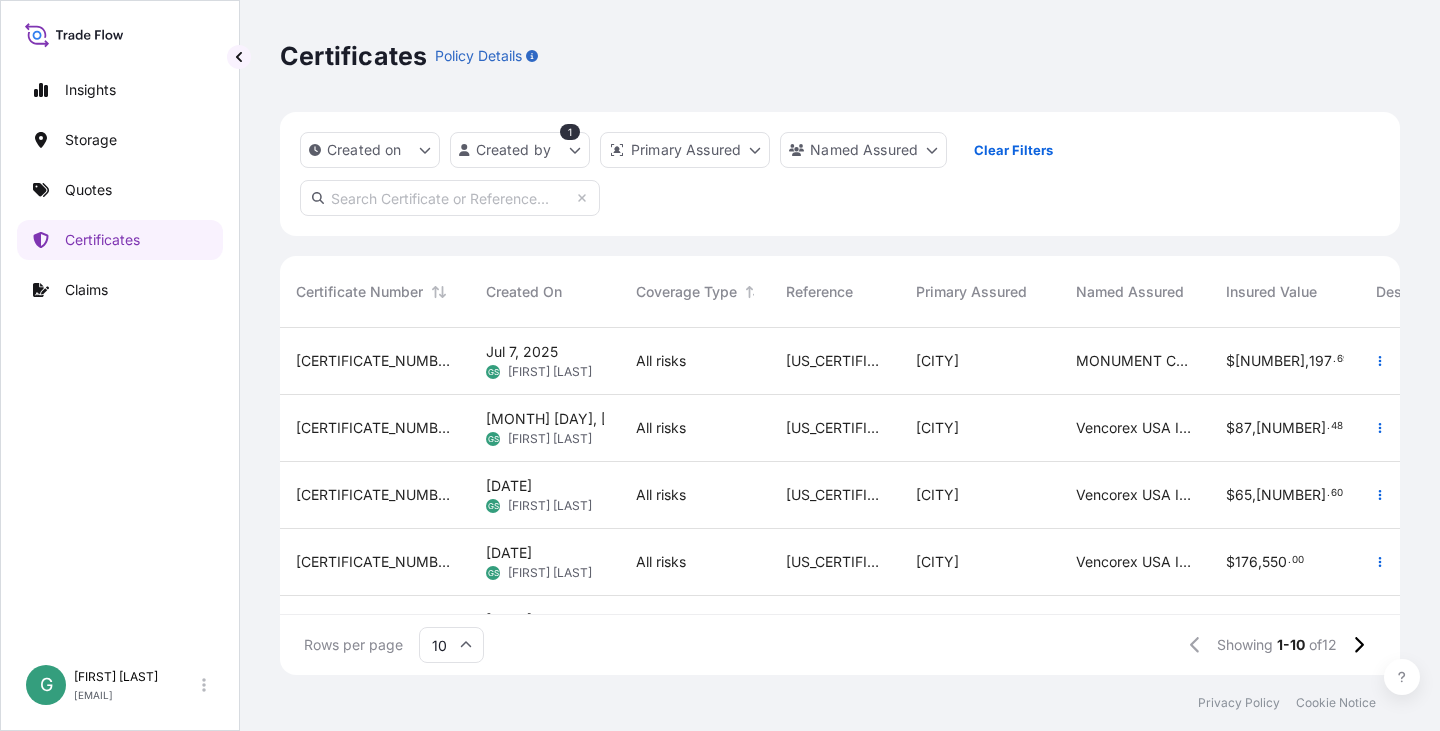click on "[CERTIFICATE_NUMBER]" at bounding box center [375, 428] 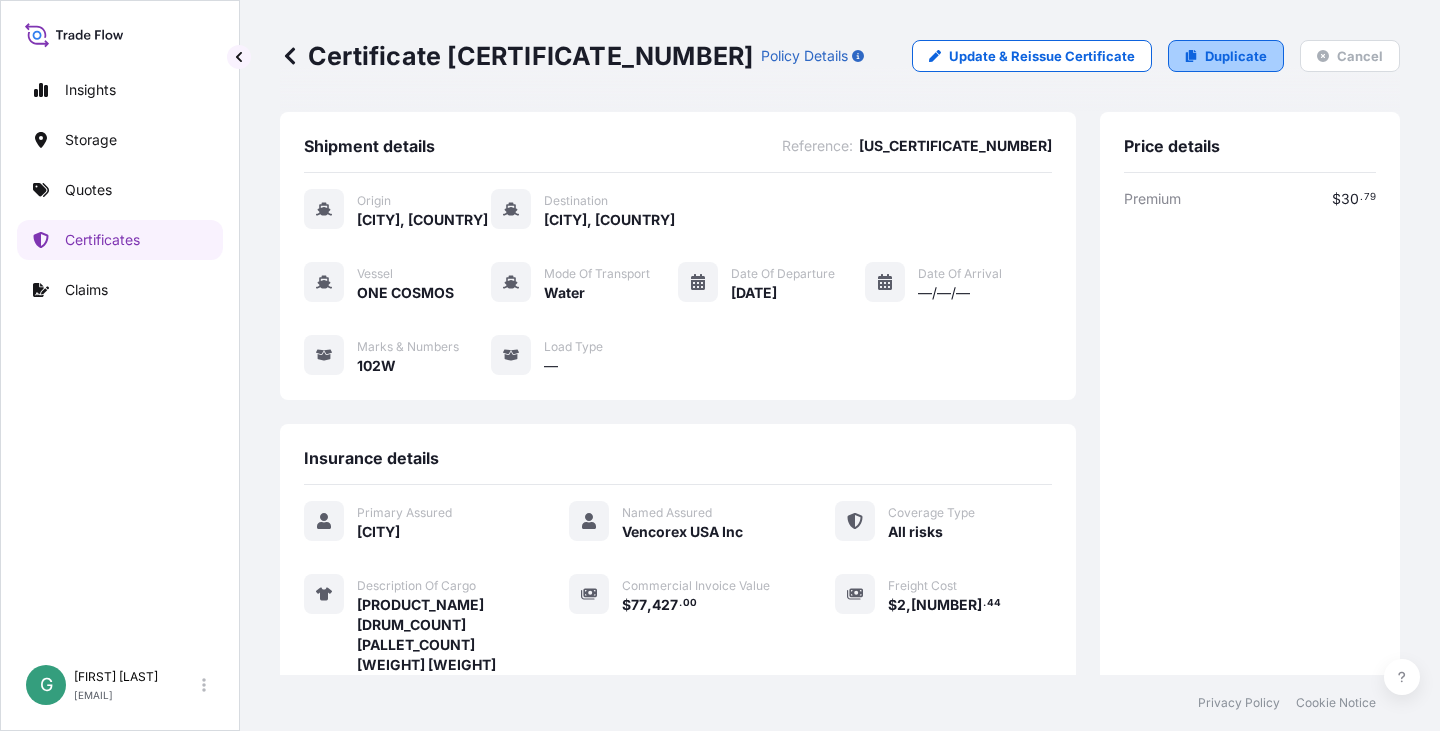 click on "Duplicate" at bounding box center [1236, 56] 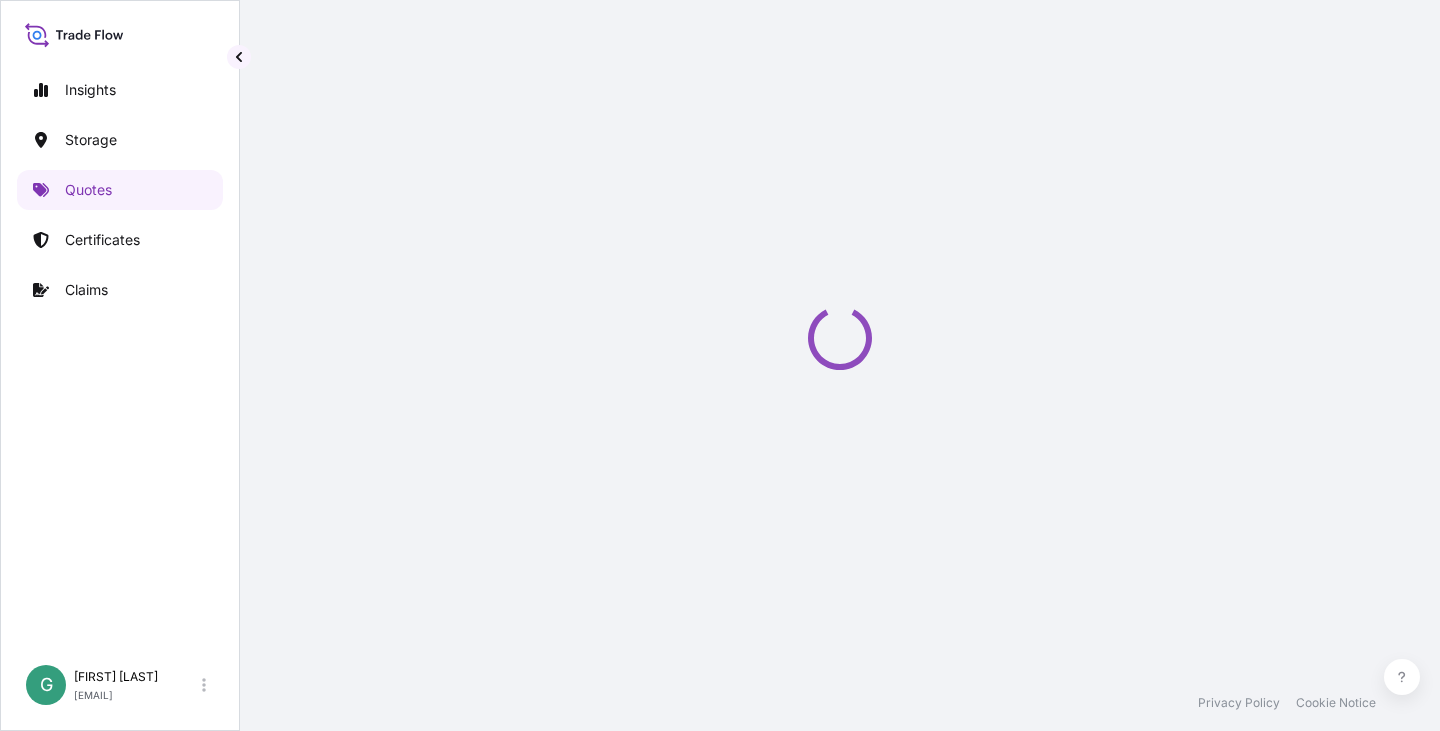 scroll, scrollTop: 32, scrollLeft: 0, axis: vertical 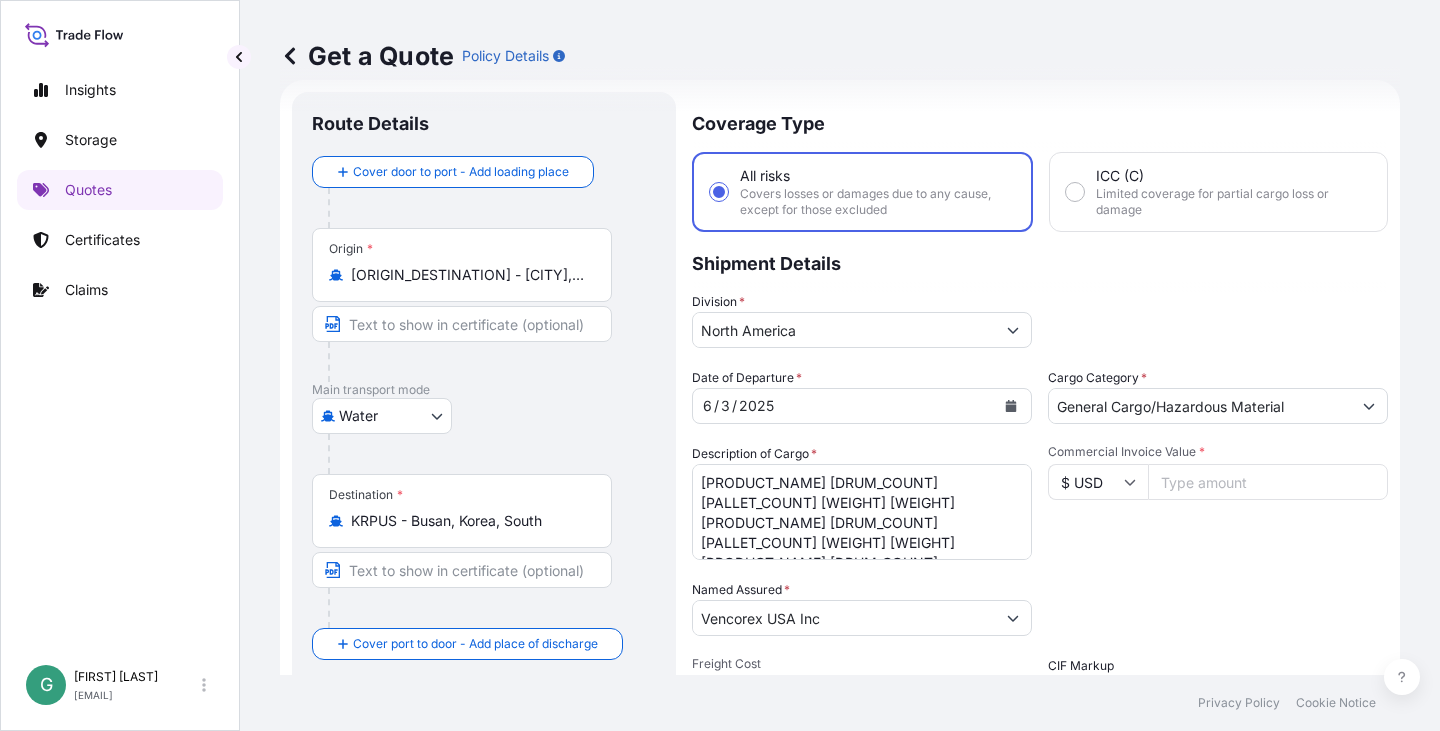 click on "KRPUS - Busan, Korea, South" at bounding box center (462, 521) 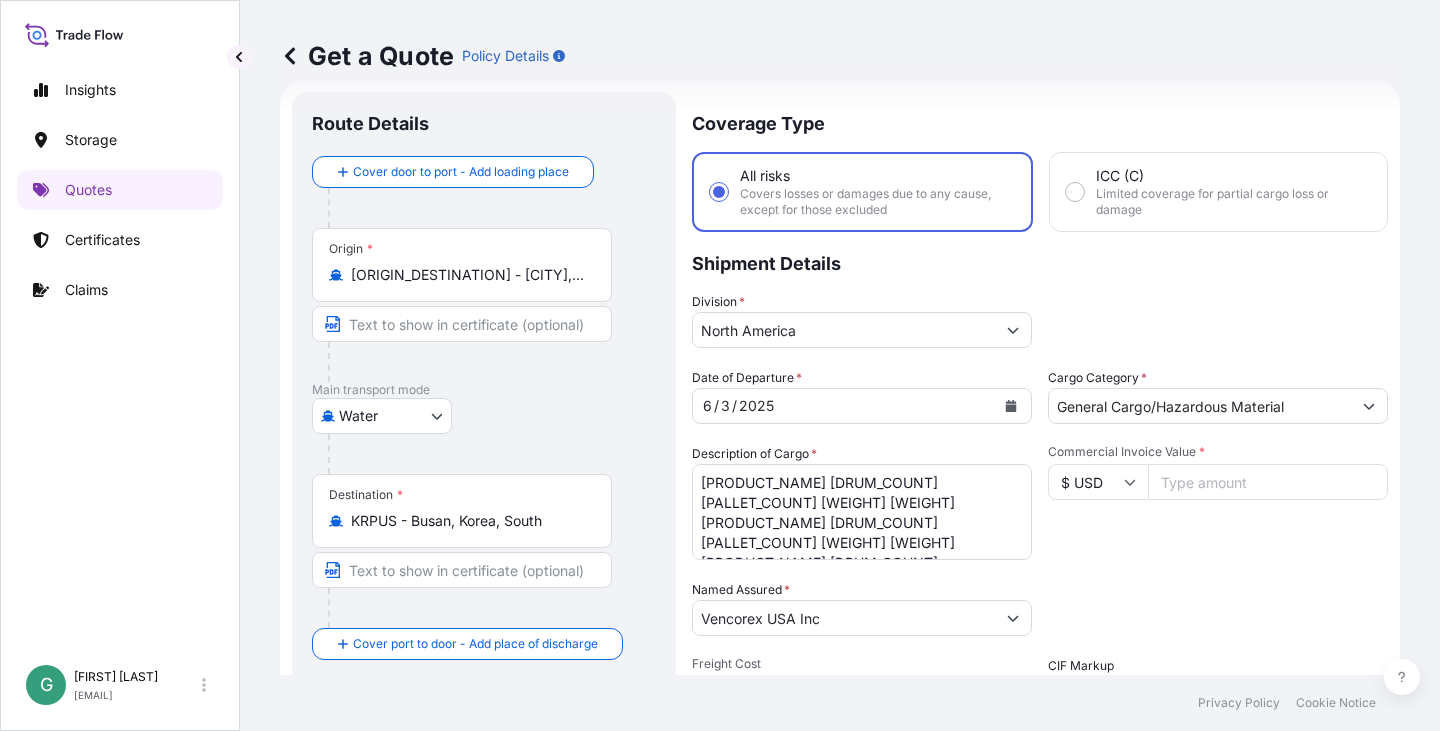 drag, startPoint x: 587, startPoint y: 522, endPoint x: 370, endPoint y: 519, distance: 217.02074 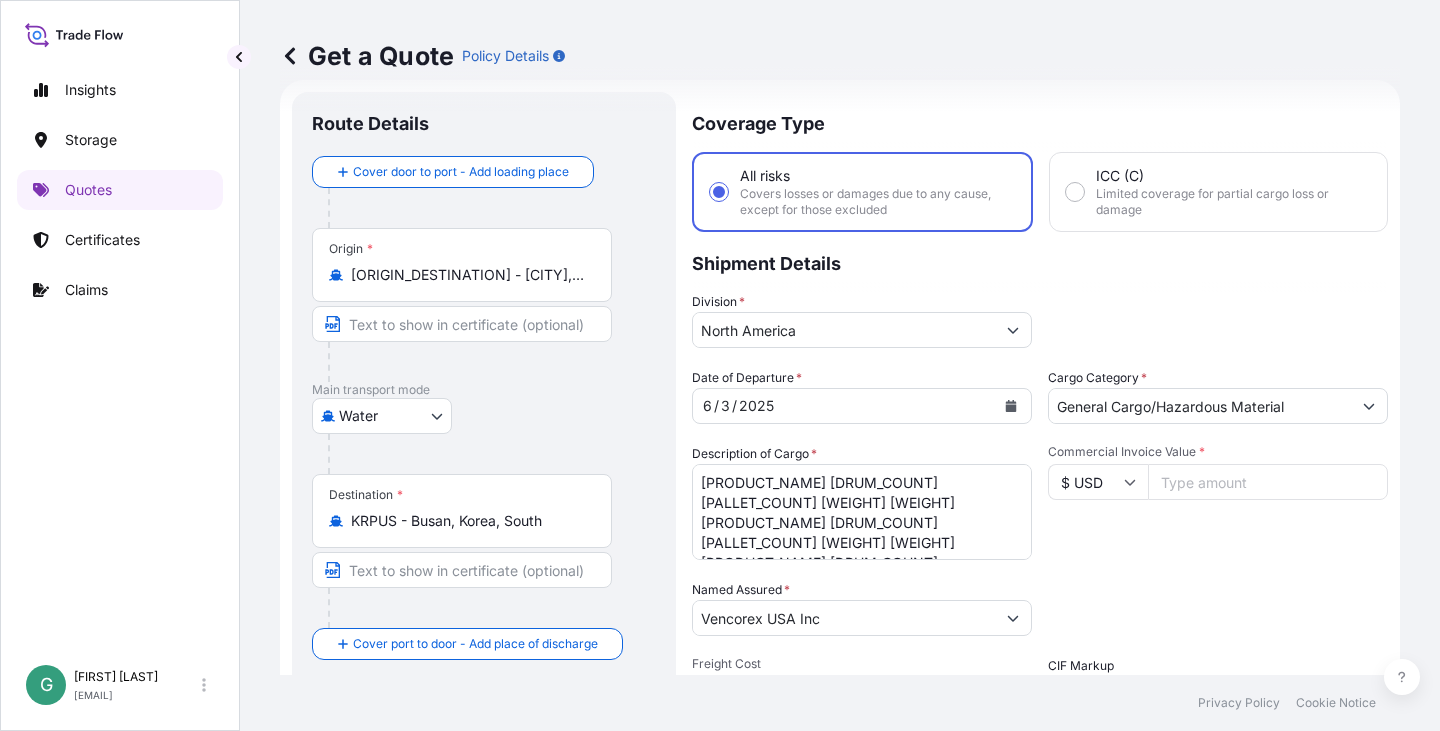 click on "KRPUS - Busan, Korea, South" at bounding box center [462, 521] 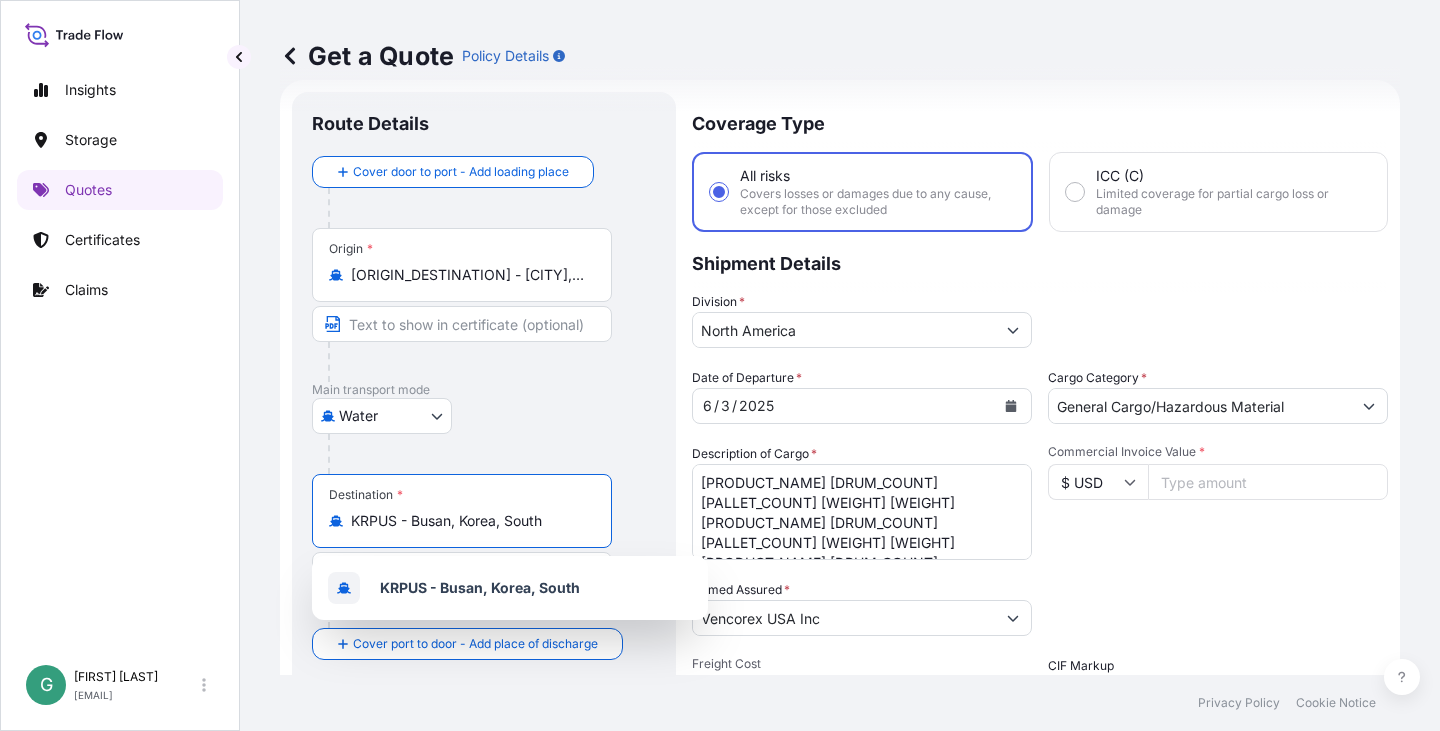 drag, startPoint x: 549, startPoint y: 520, endPoint x: 342, endPoint y: 527, distance: 207.11832 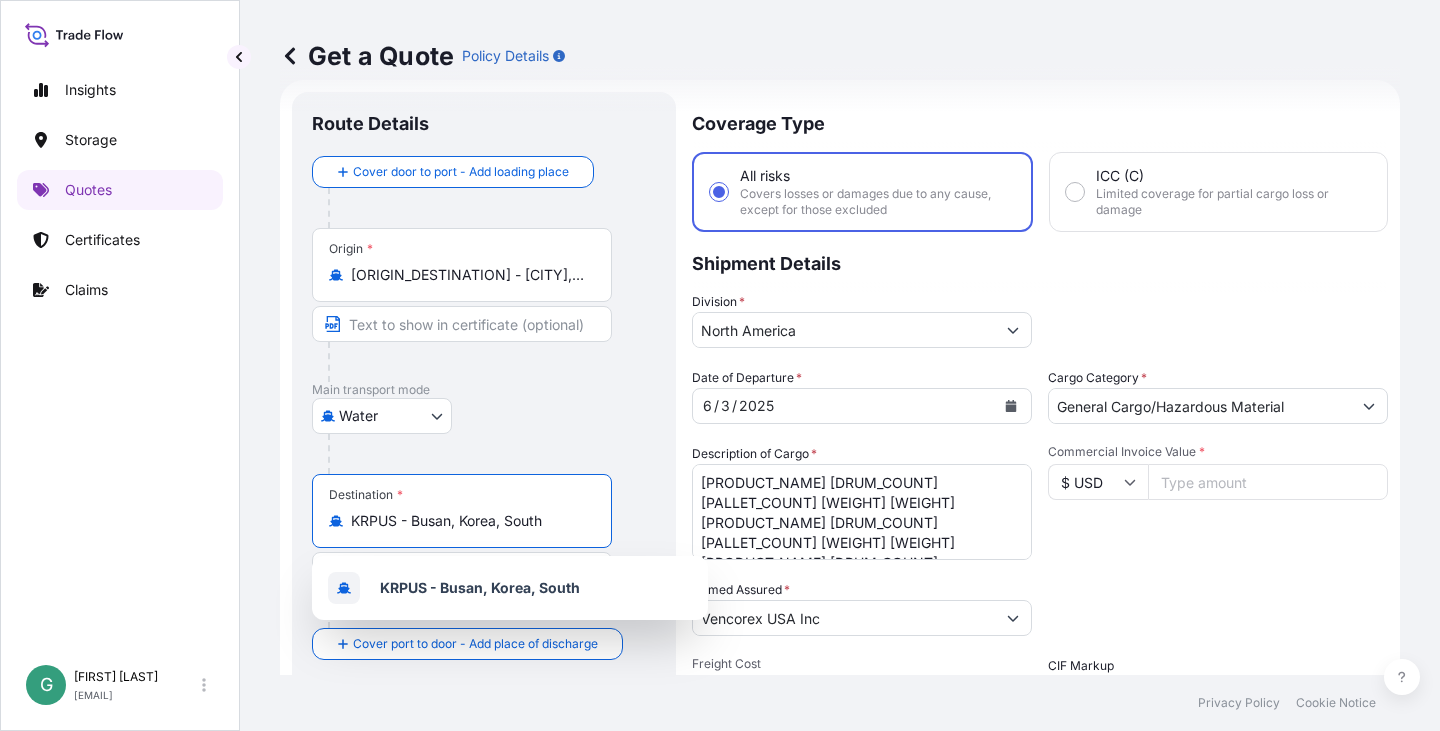 click on "KRPUS - Busan, Korea, South" at bounding box center (462, 521) 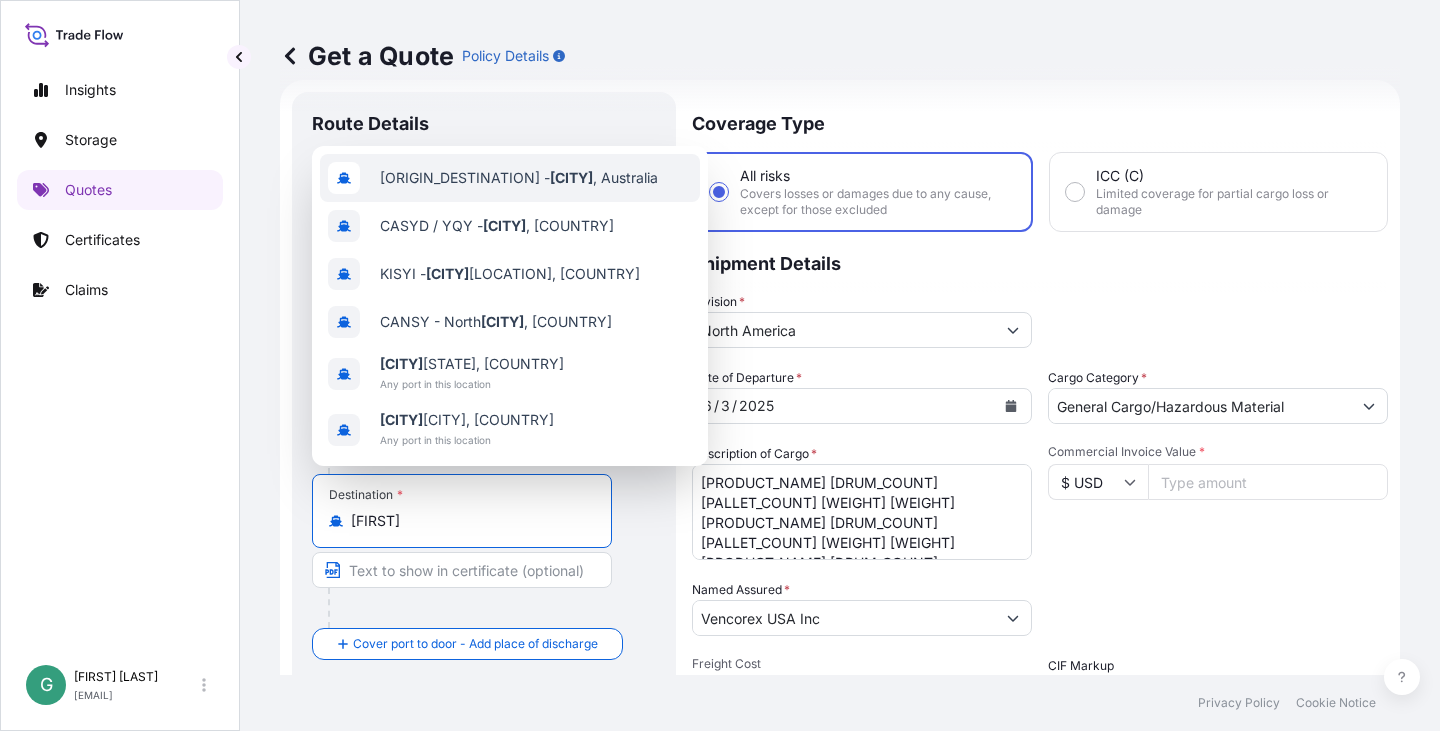 click on "[ORIGIN_DESTINATION] - [CITY], [COUNTRY]" at bounding box center (519, 178) 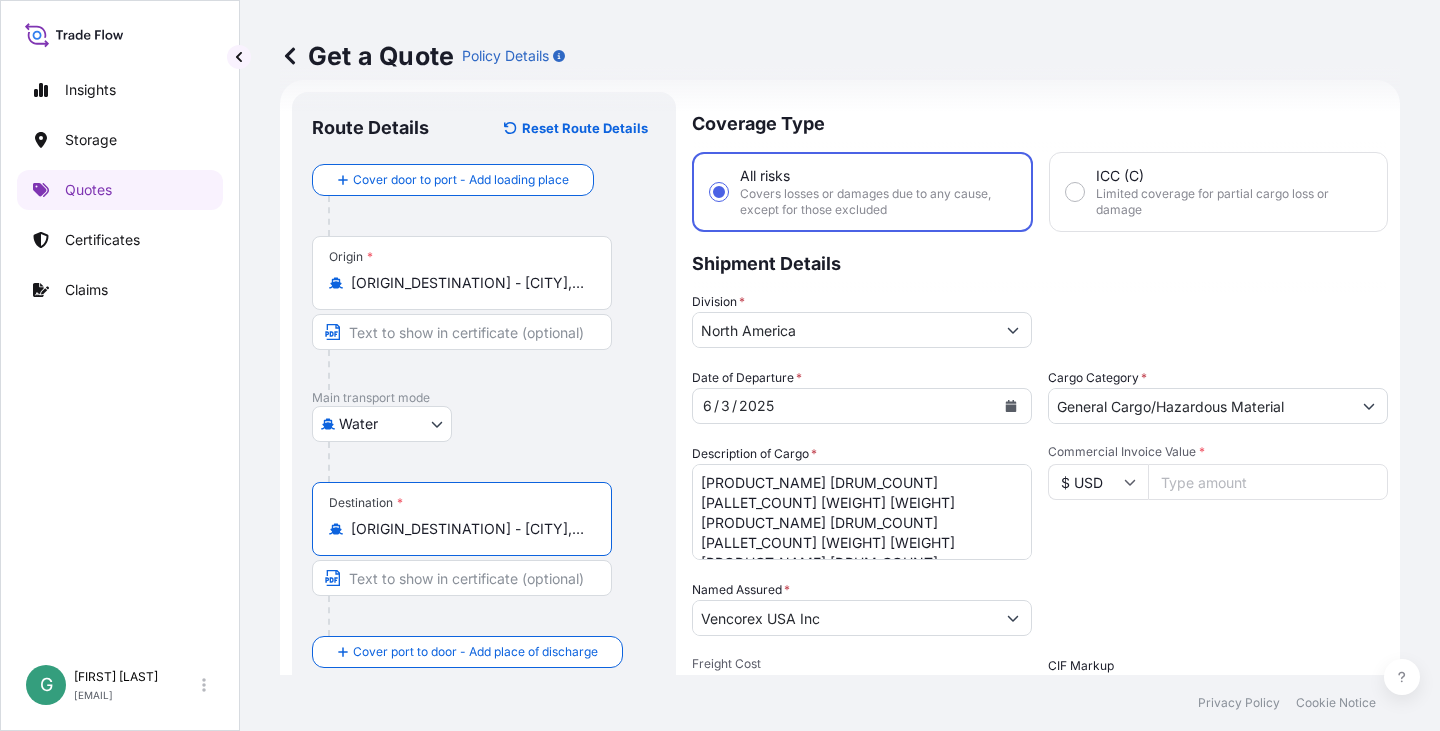 type on "[ORIGIN_DESTINATION] - [CITY], [COUNTRY]" 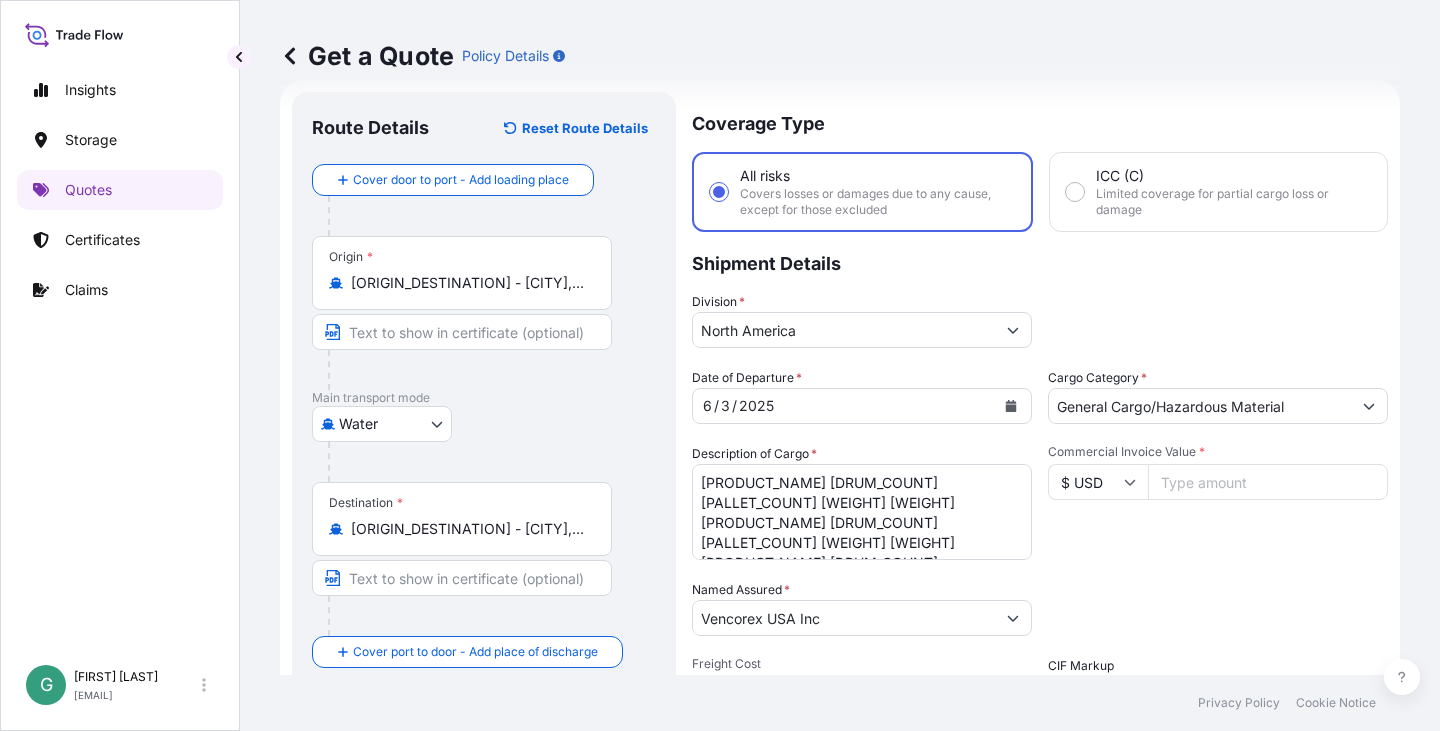 click 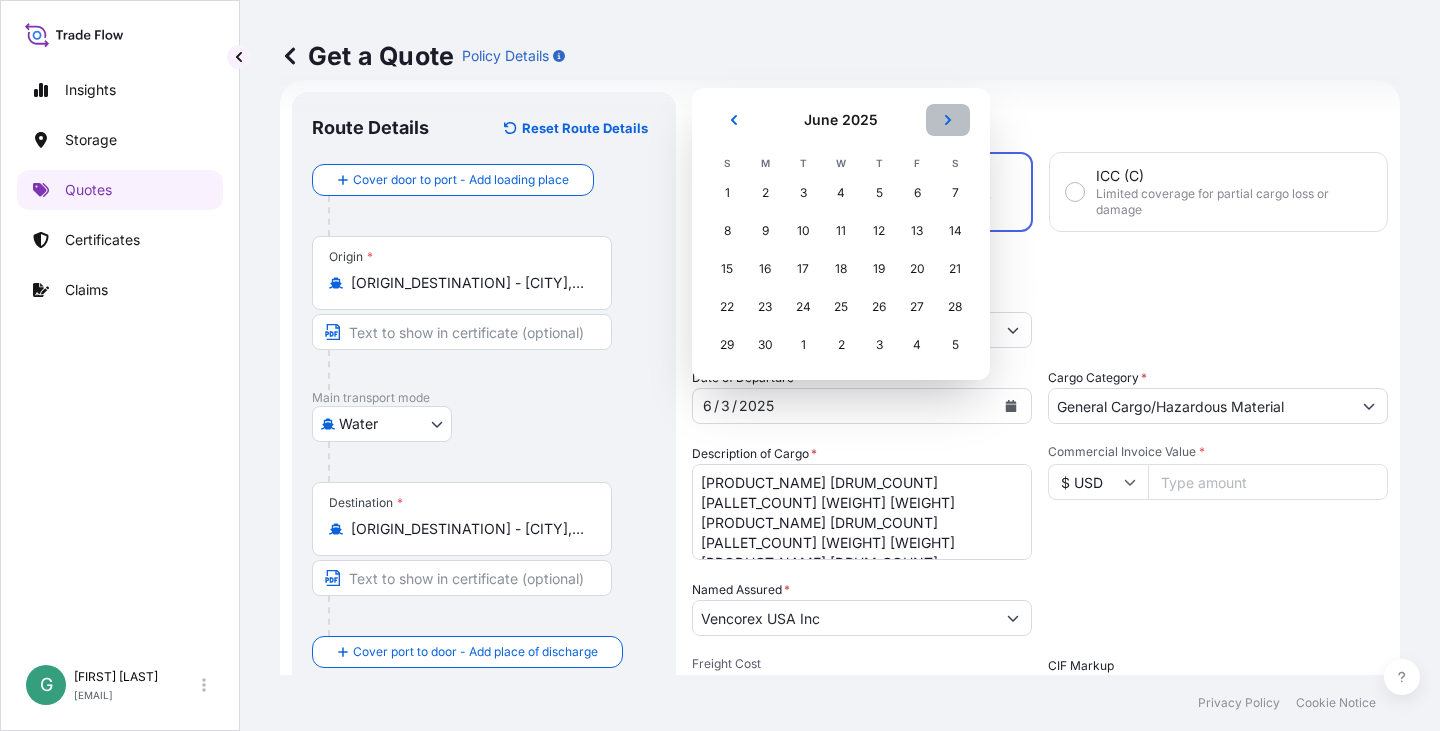 click at bounding box center (948, 120) 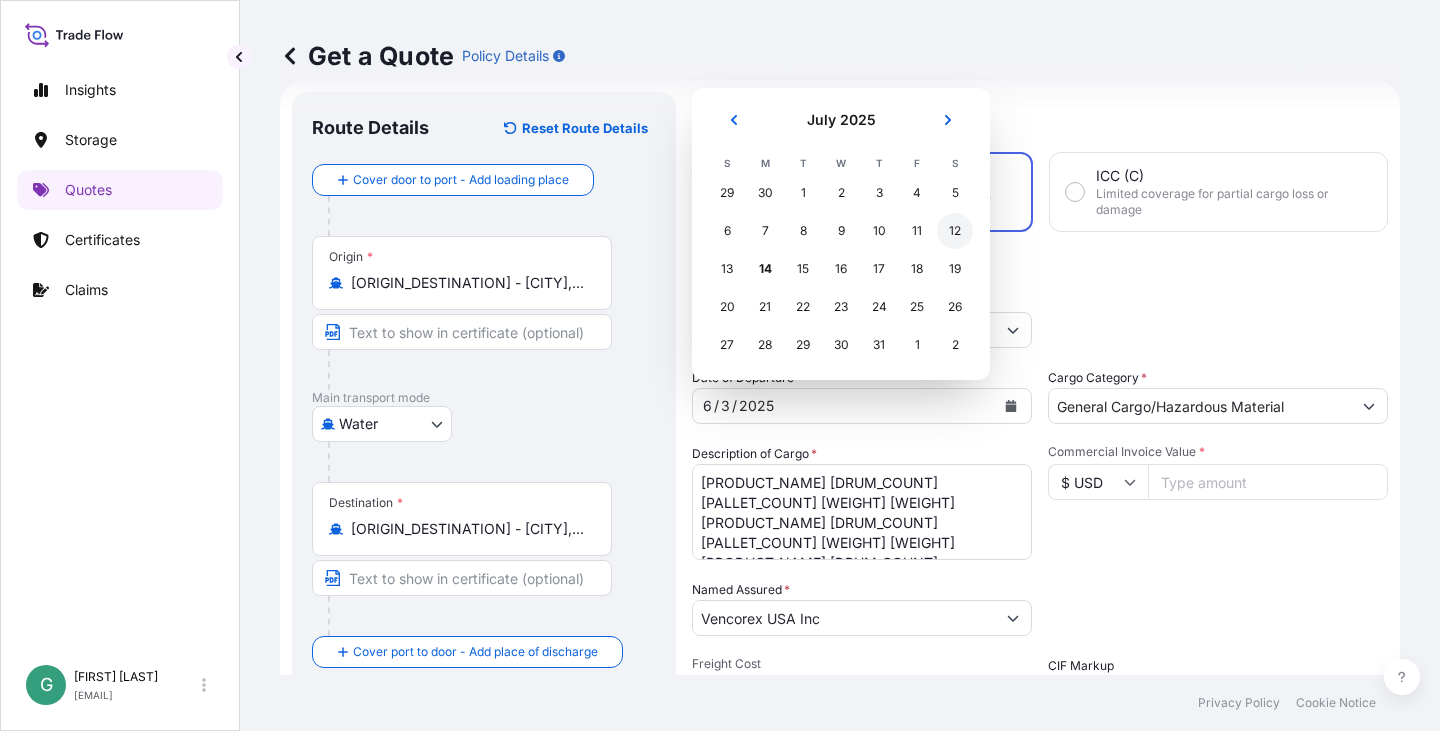 click on "12" at bounding box center [955, 231] 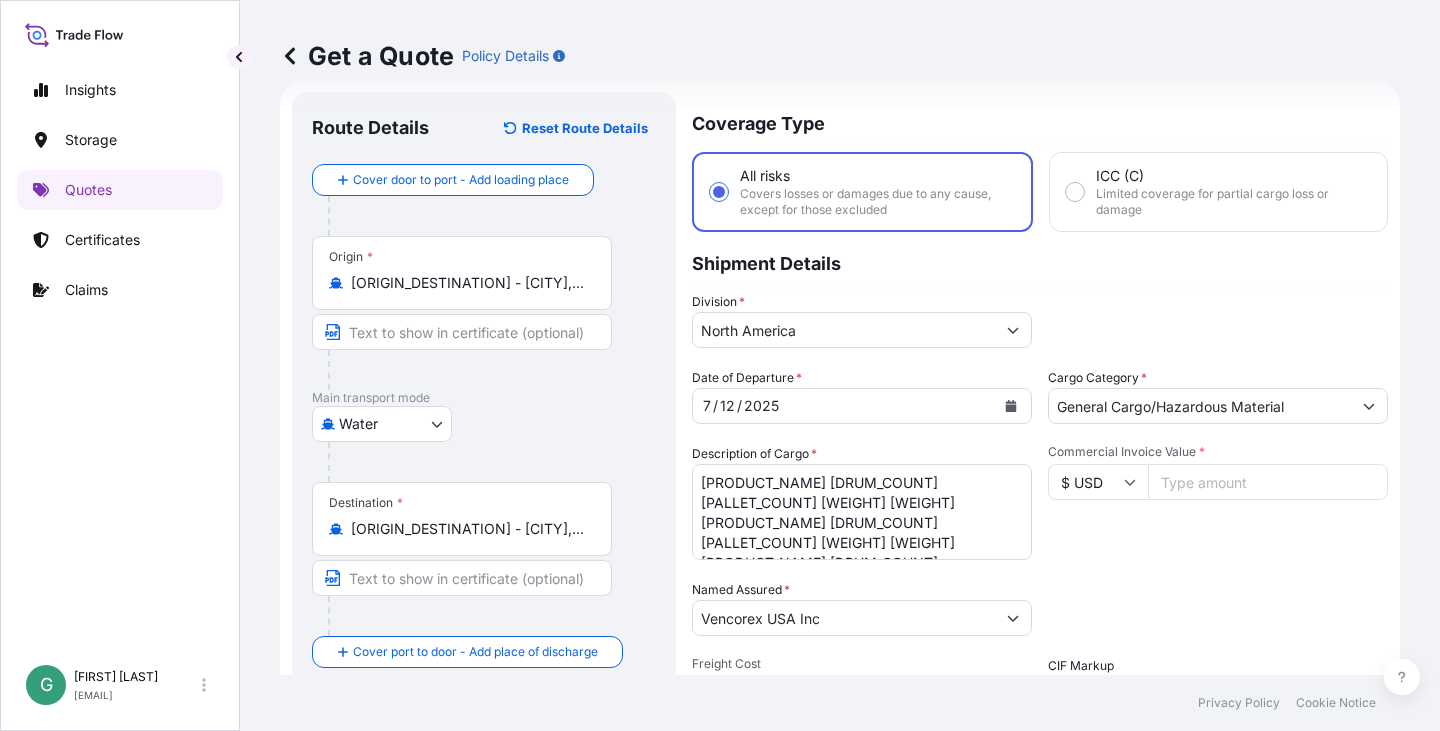 click on "Division * [REGION]" at bounding box center [1040, 320] 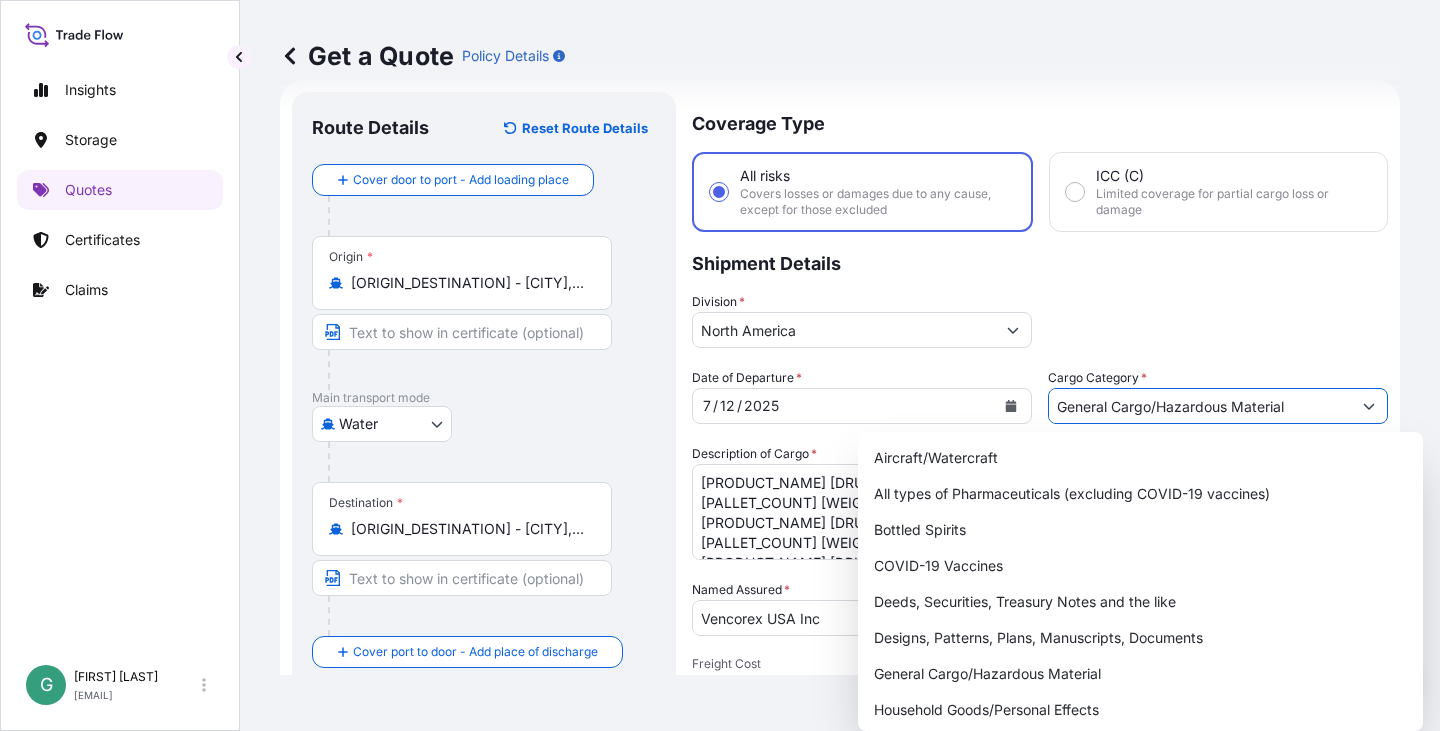 click at bounding box center [1369, 406] 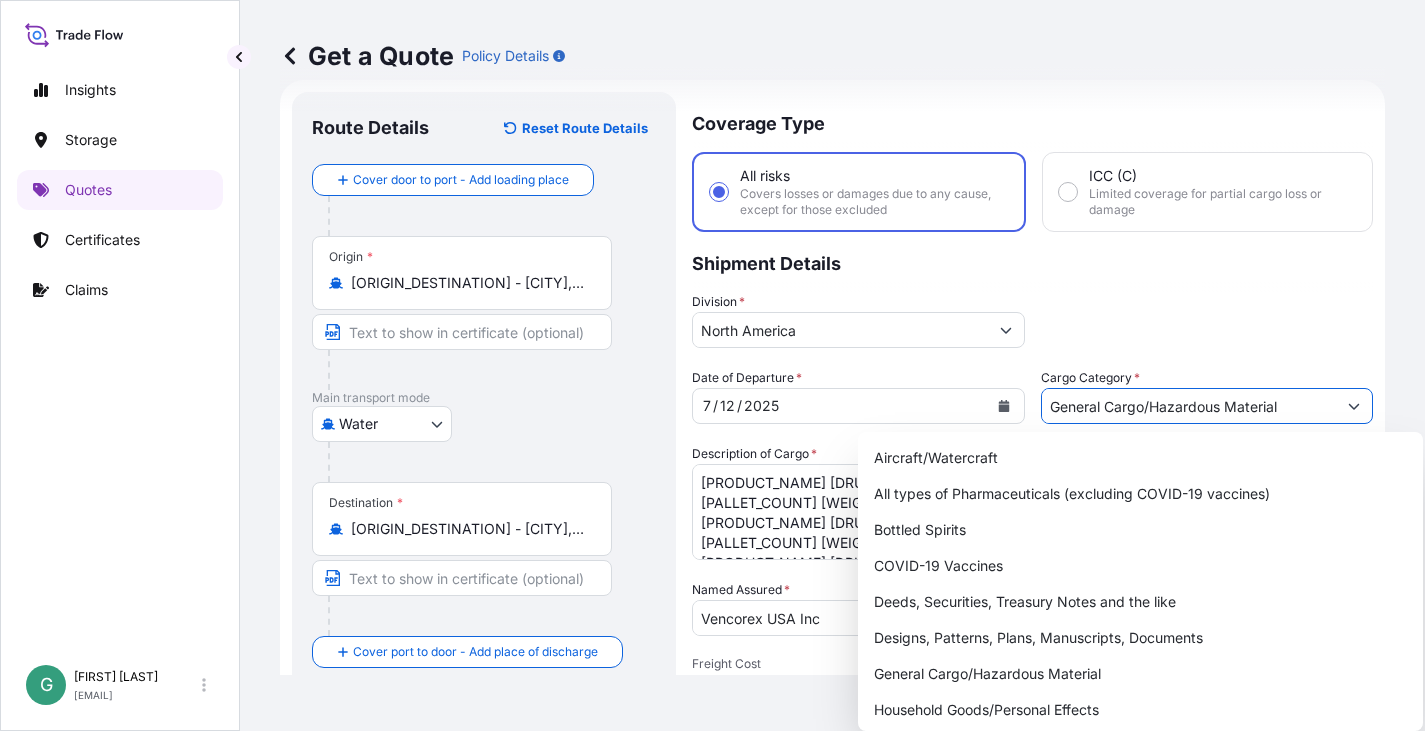 click at bounding box center (1354, 406) 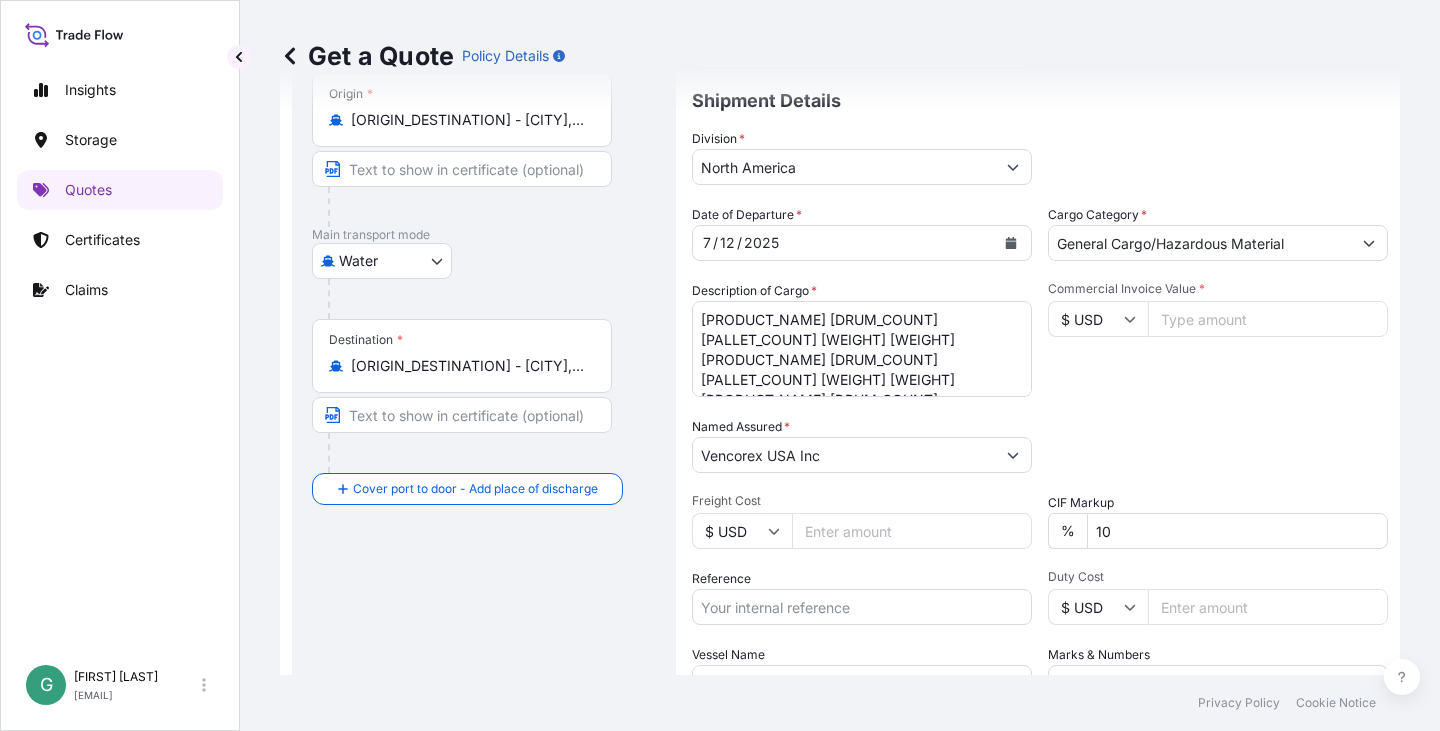 scroll, scrollTop: 232, scrollLeft: 0, axis: vertical 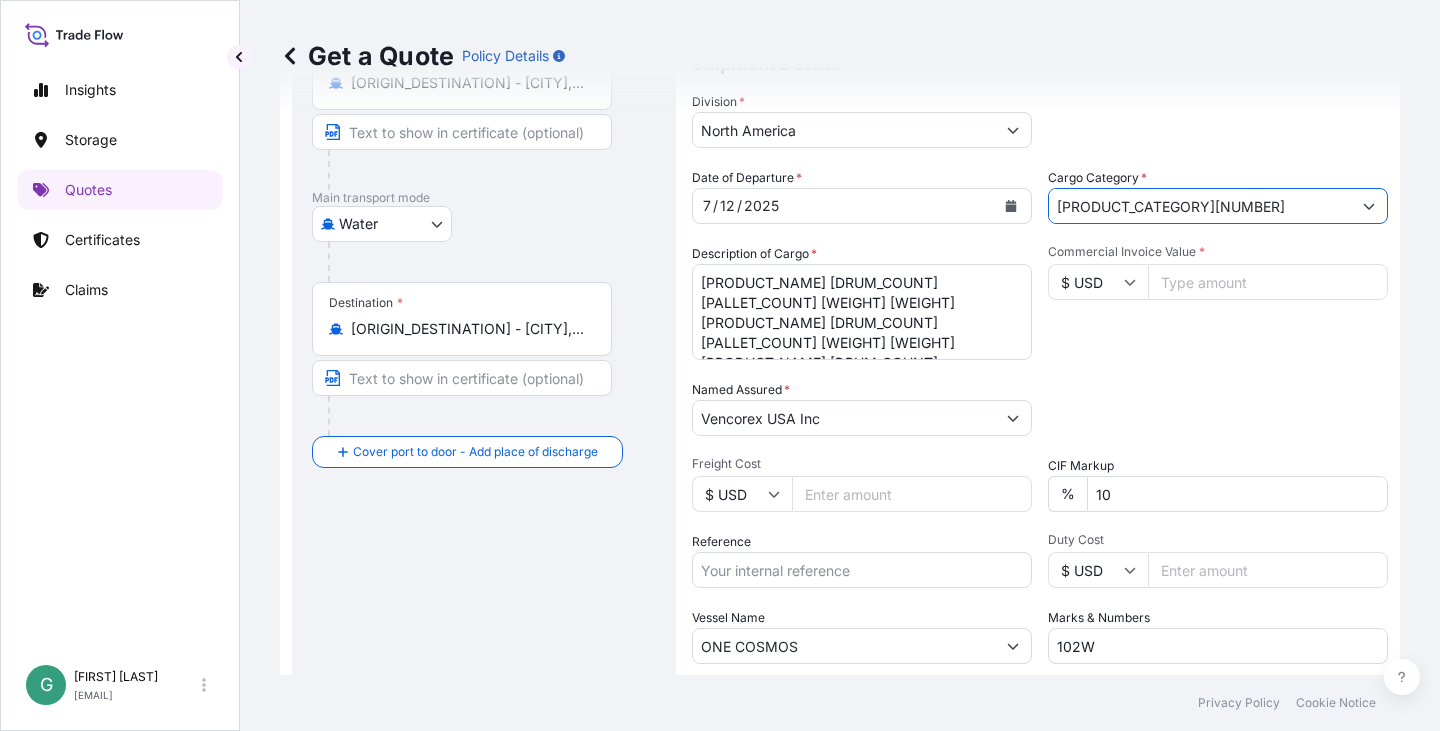 type on "[PRODUCT_CATEGORY][NUMBER]" 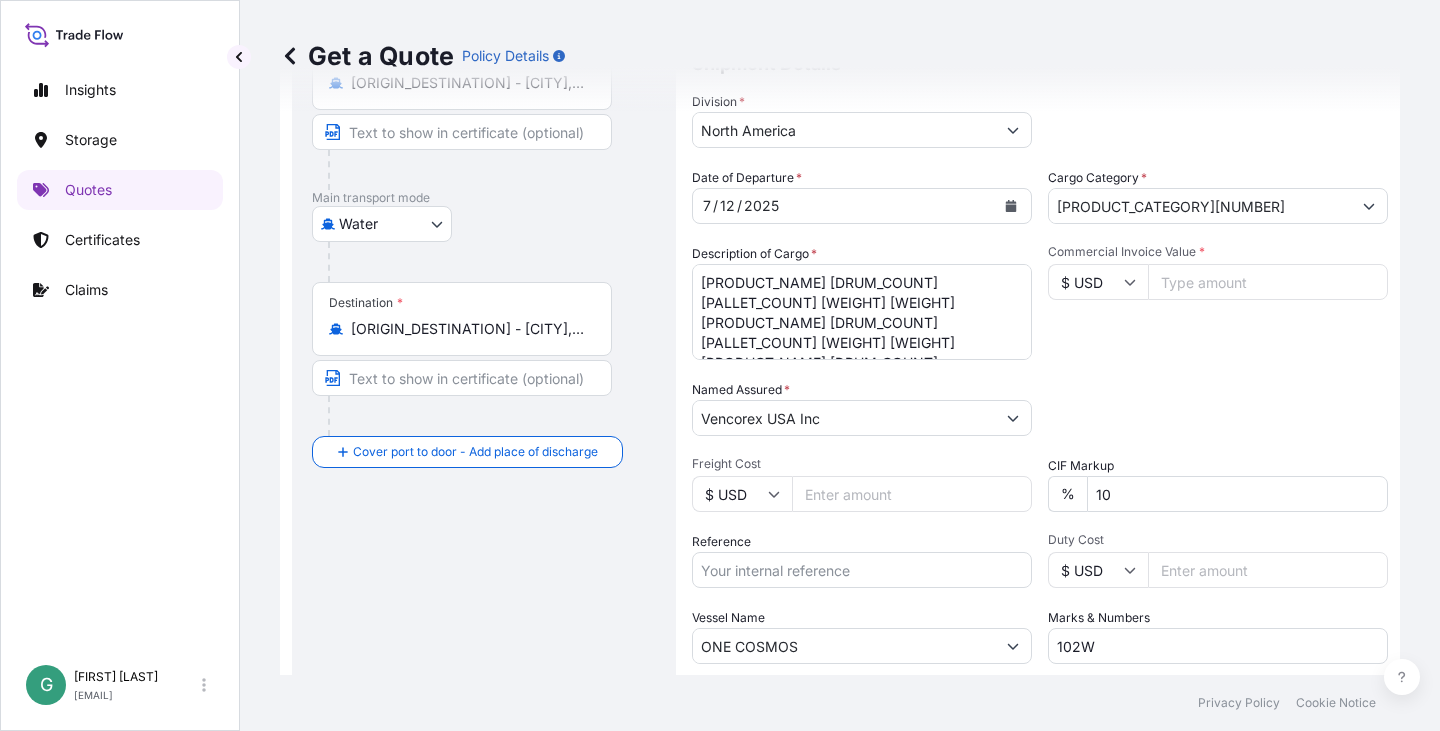 click on "Commercial Invoice Value   *" at bounding box center (1268, 282) 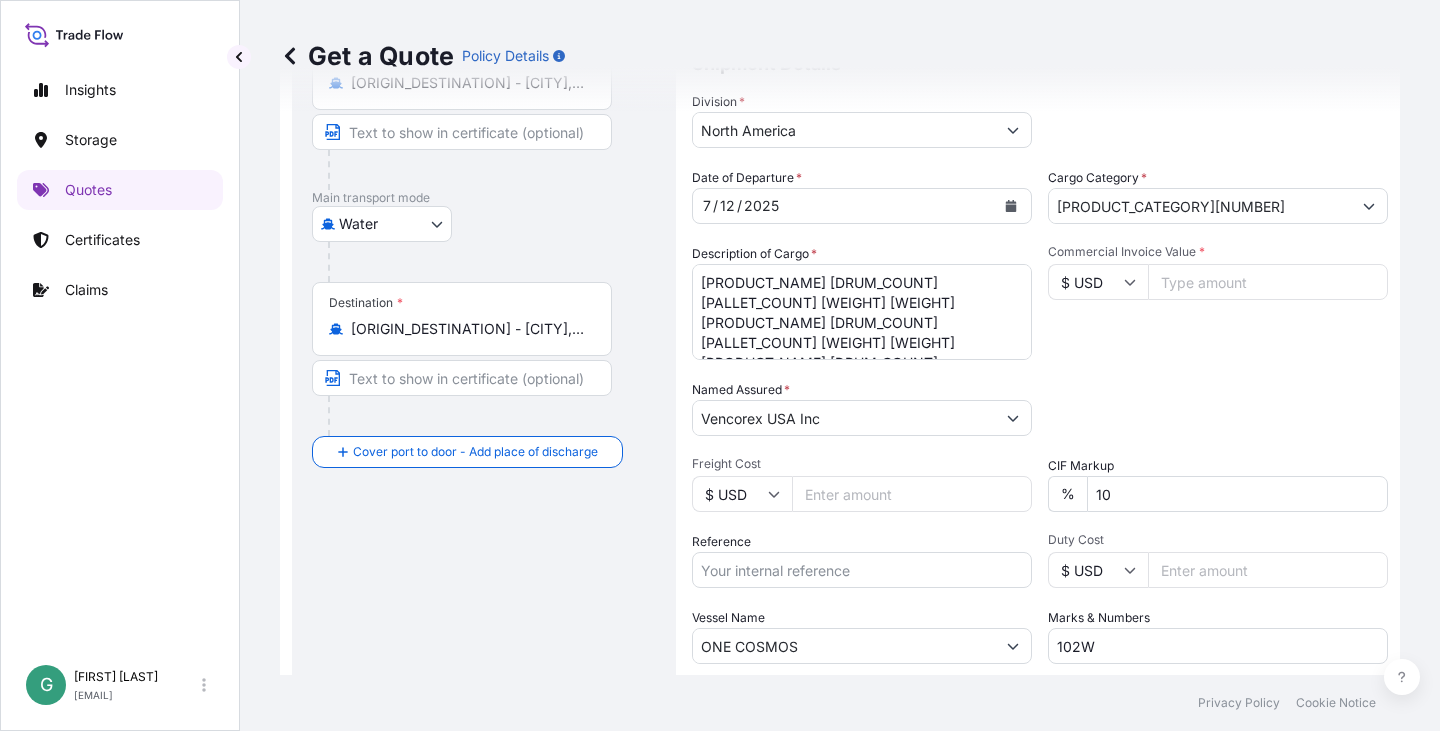 type on "[NUMBER]" 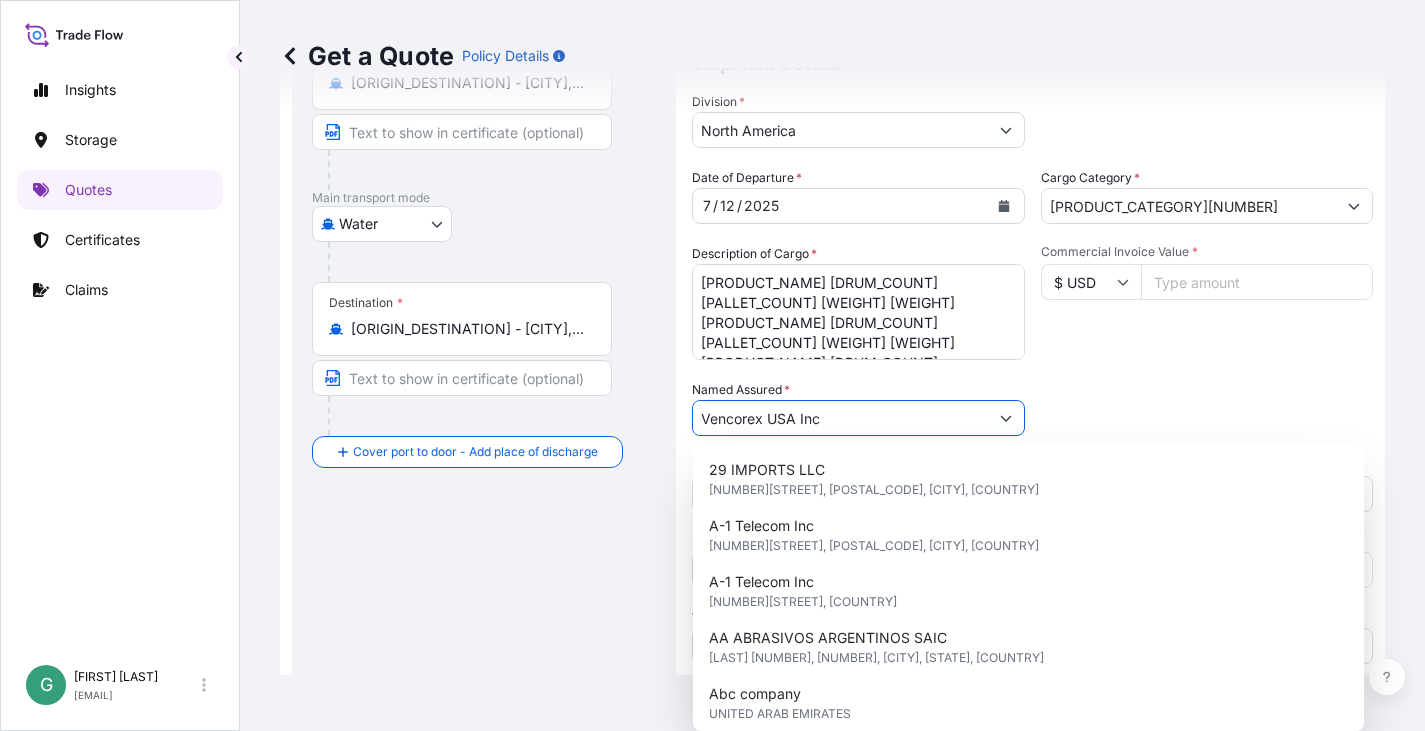 click on "Packing Category Select a packing category Please select a primary mode of transportation first." at bounding box center [1207, 408] 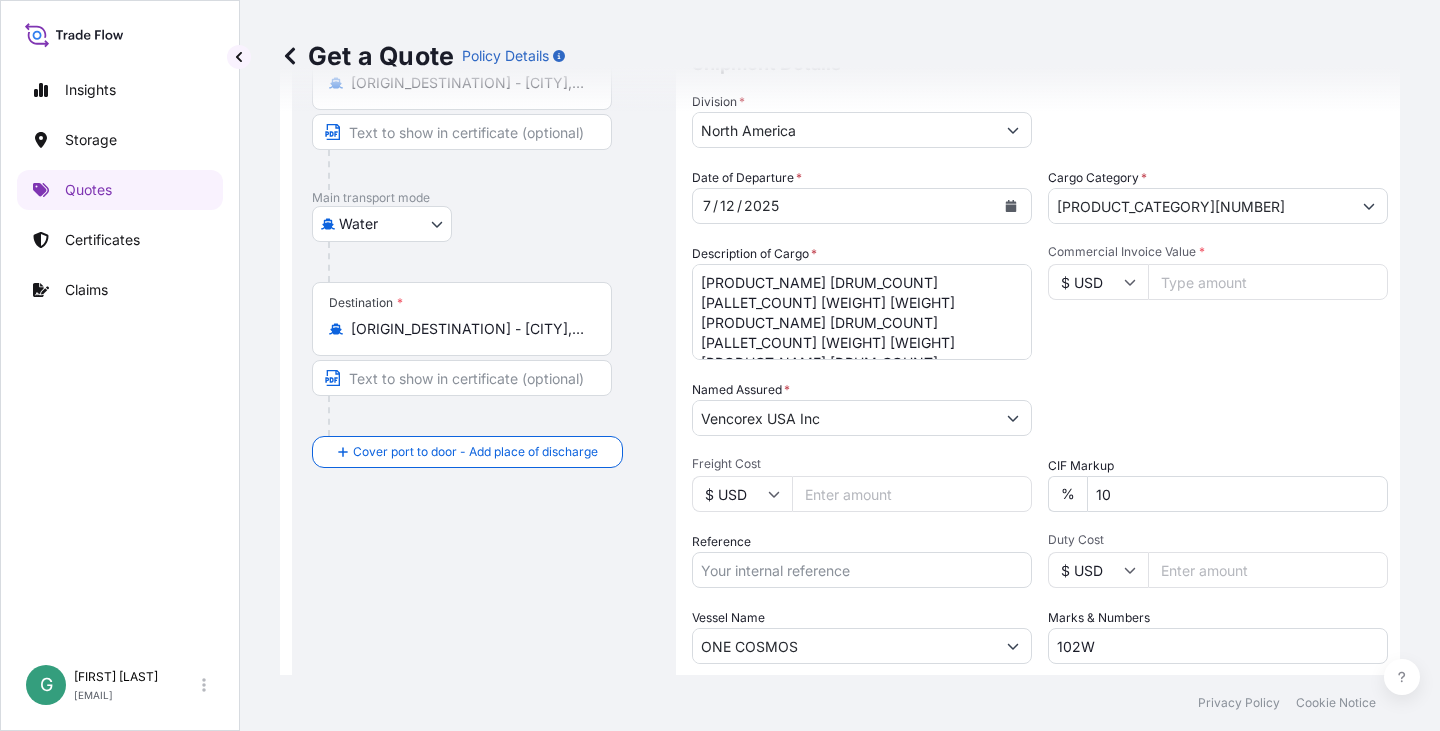 click on "Freight Cost" at bounding box center (912, 494) 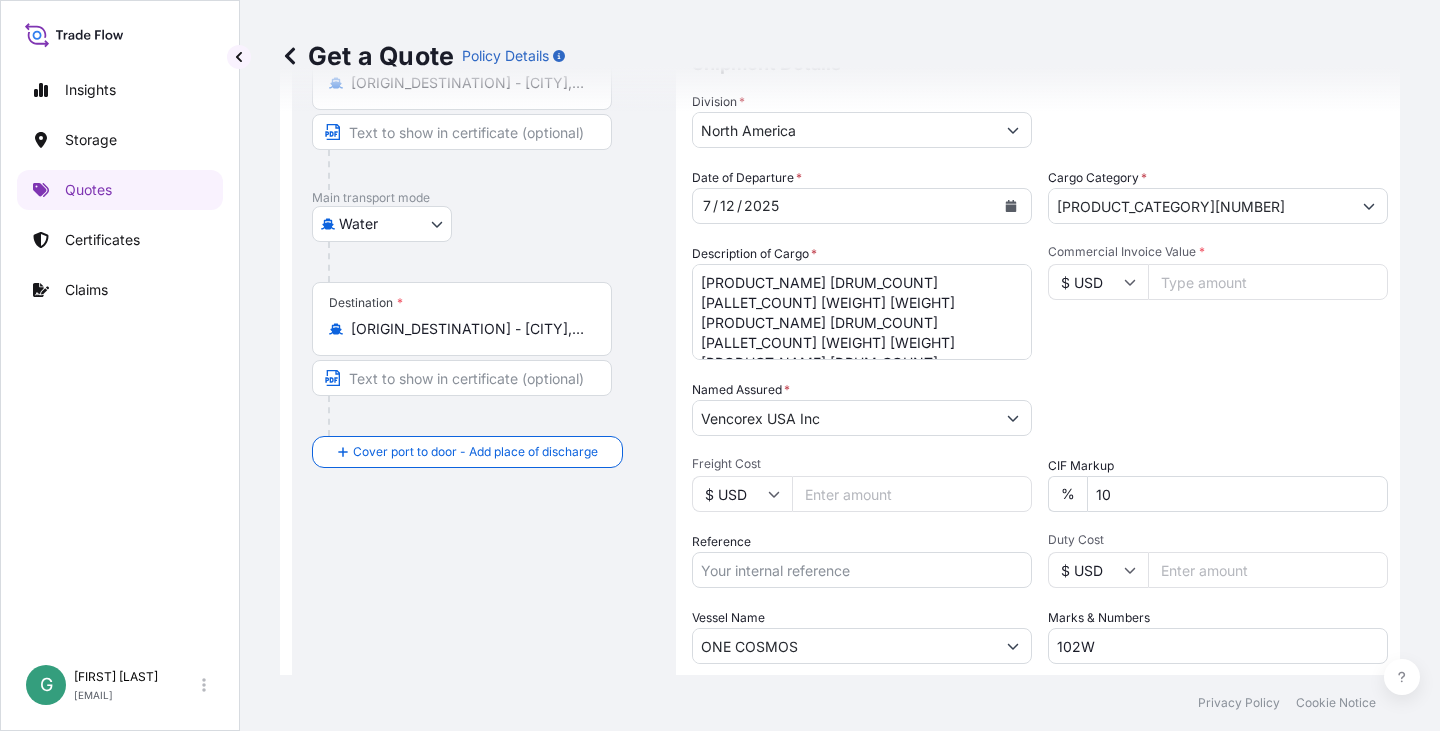 type on "[NUMBER]" 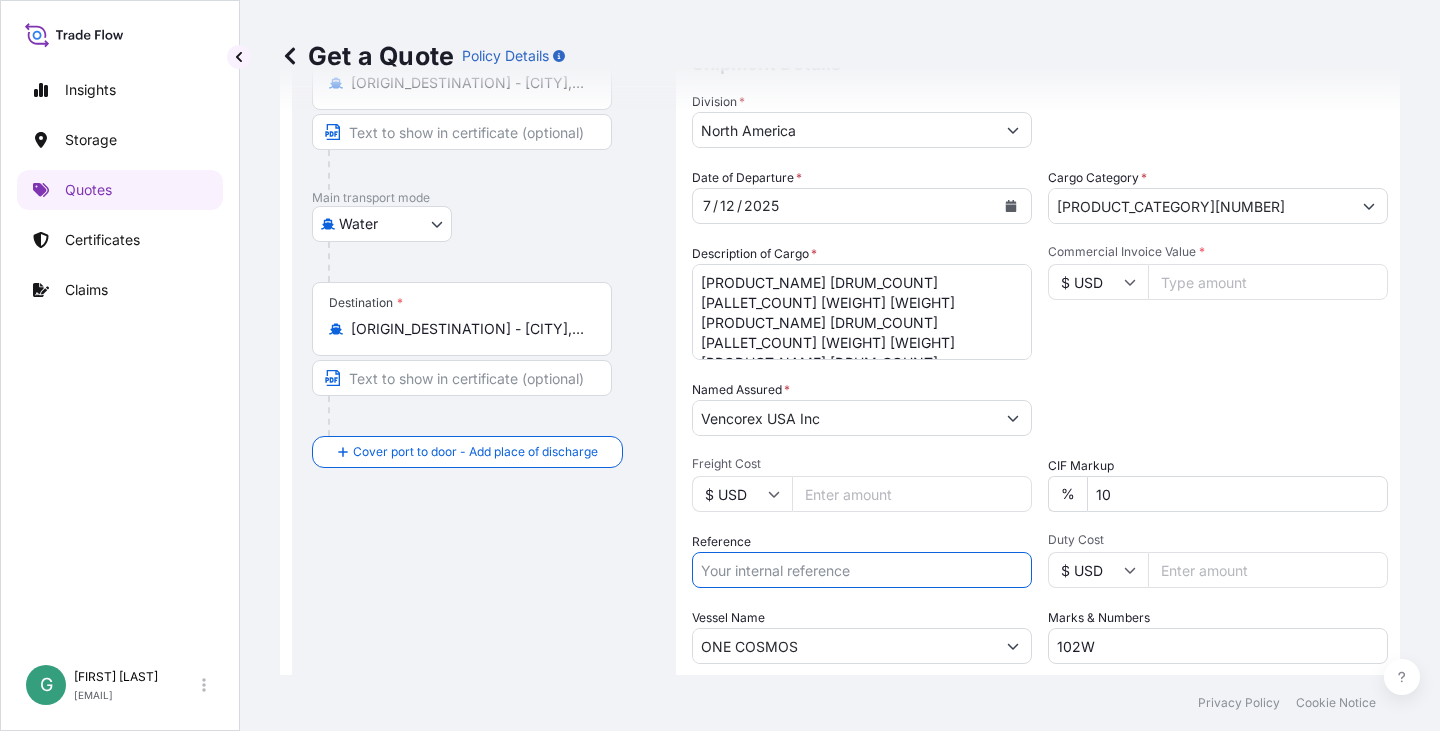 click on "Reference" at bounding box center (862, 570) 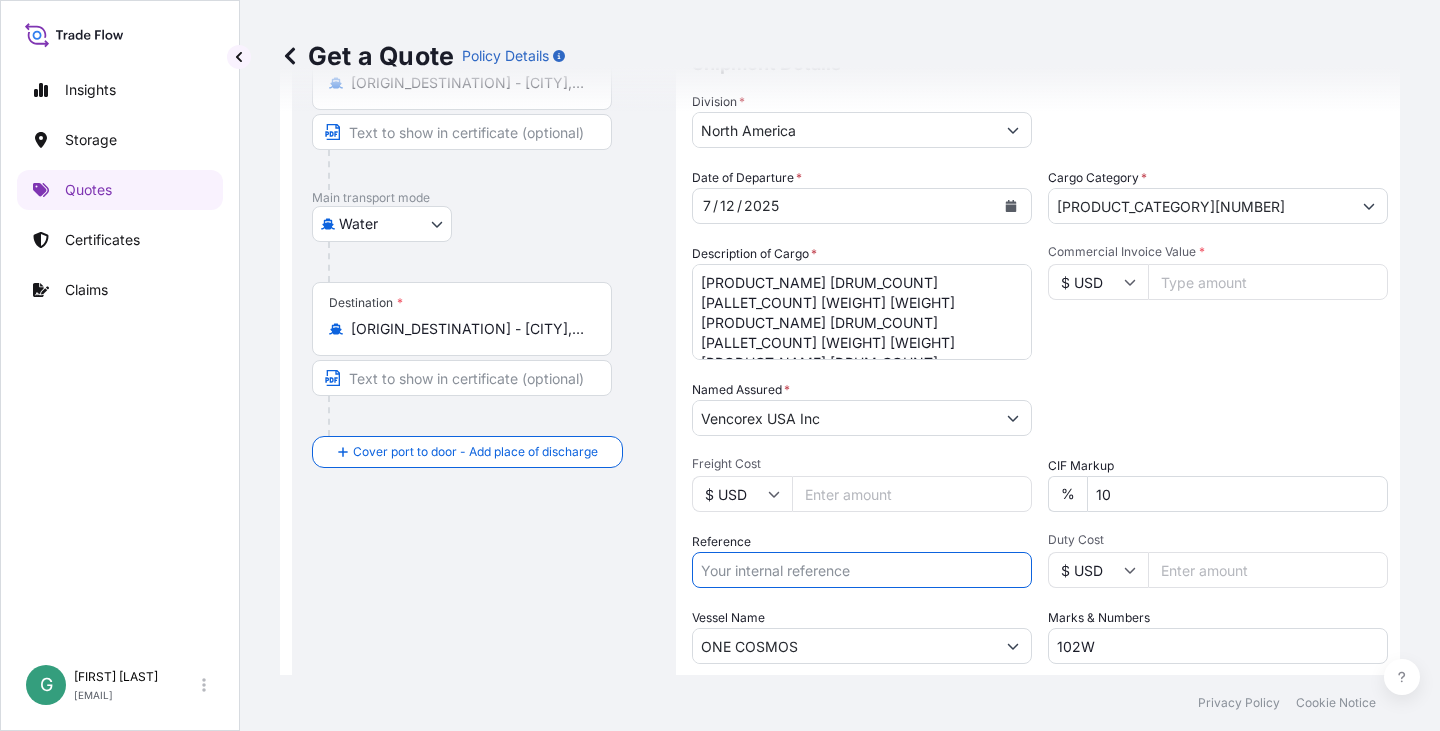 paste on "[US_NUMBER]" 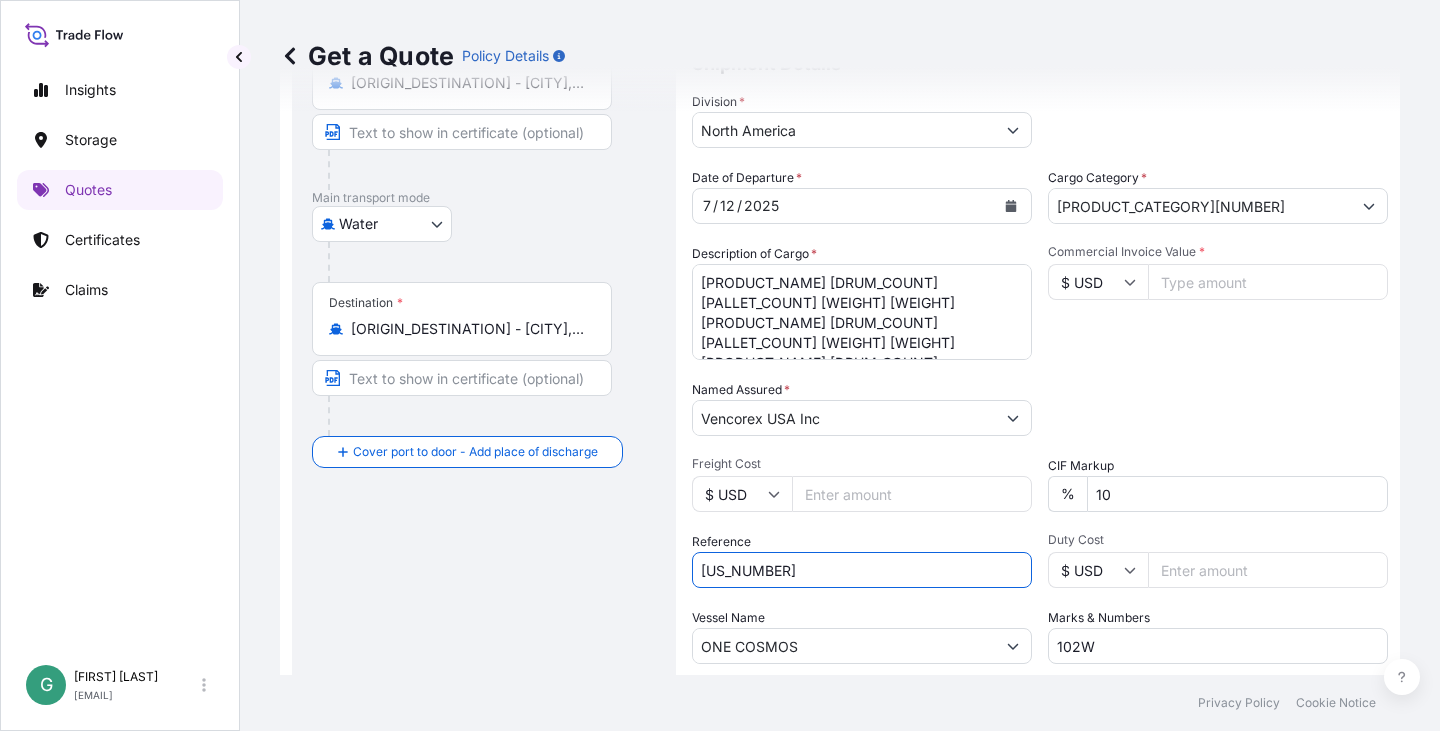 type on "[US_NUMBER]" 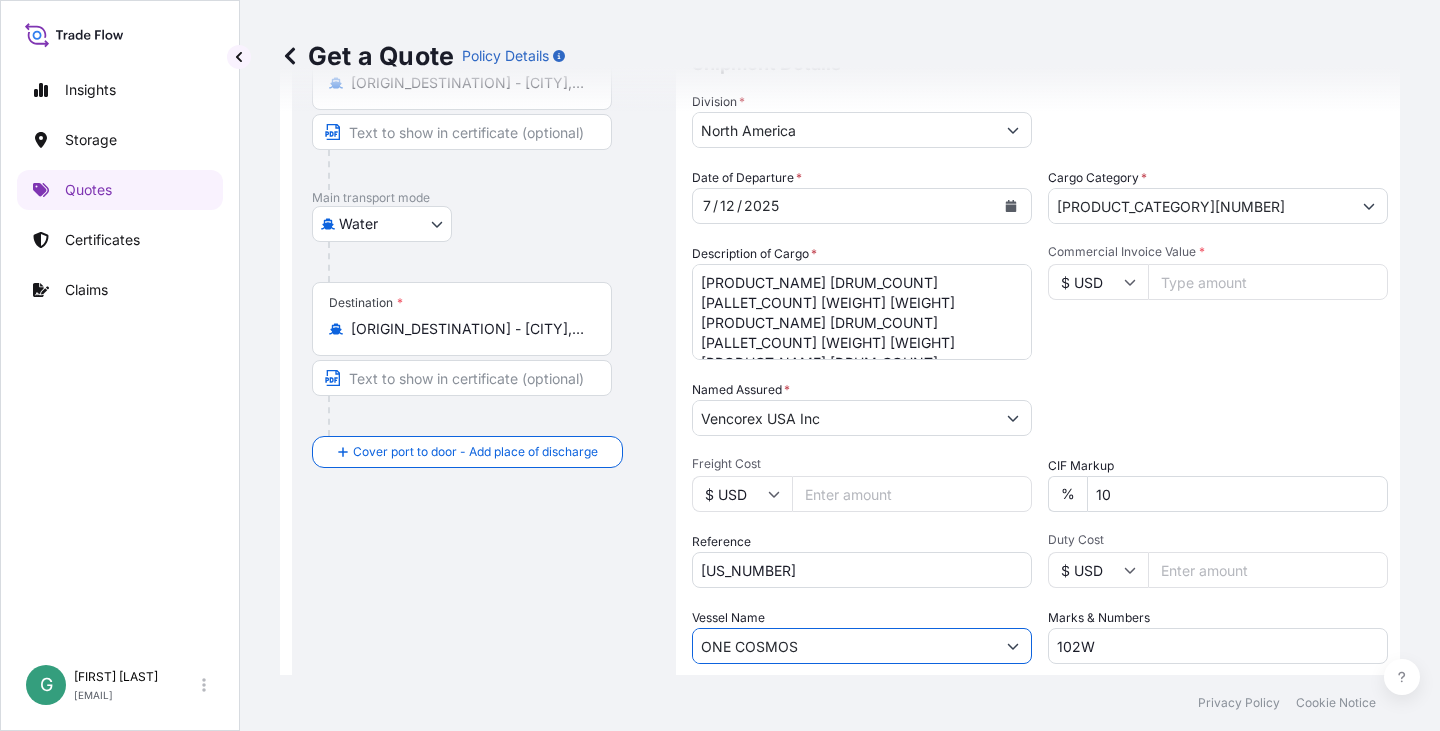 drag, startPoint x: 863, startPoint y: 652, endPoint x: 689, endPoint y: 648, distance: 174.04597 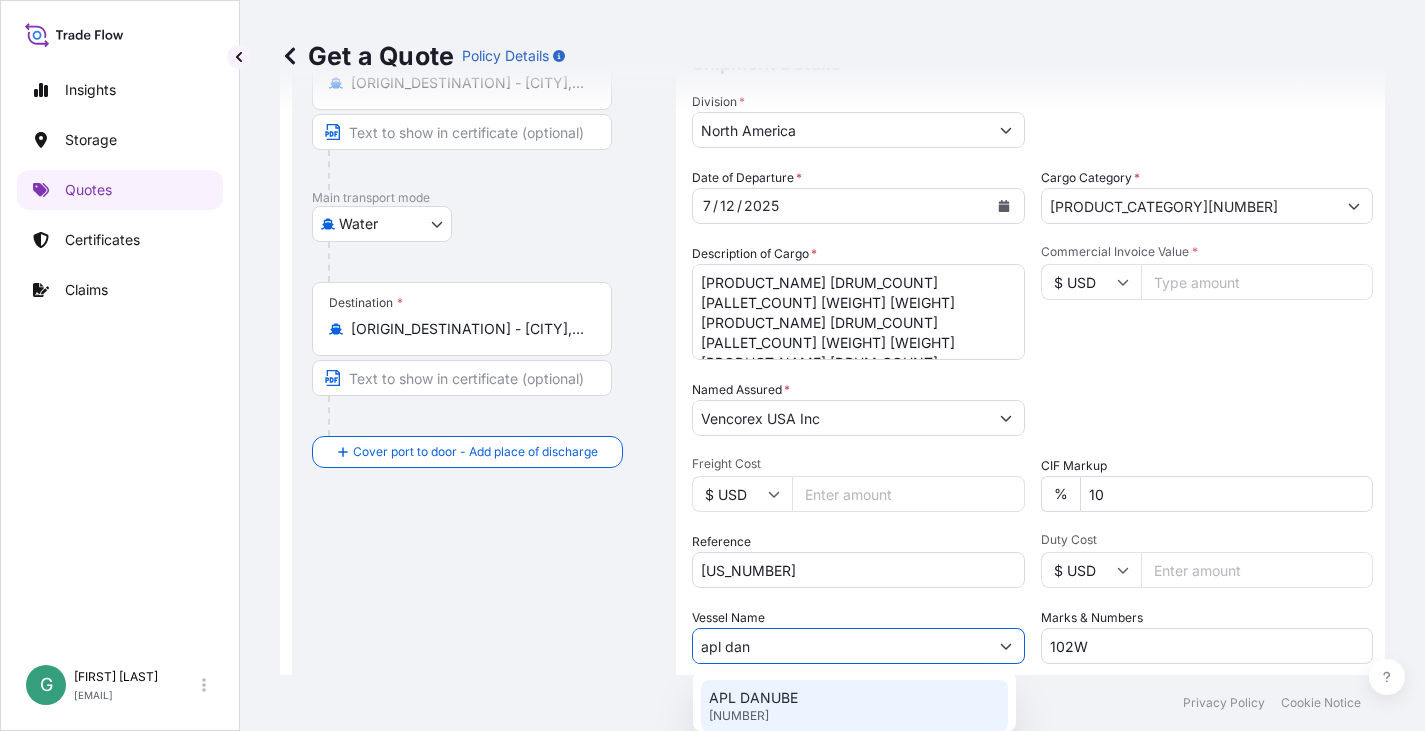 click on "APL DANUBE" at bounding box center (753, 698) 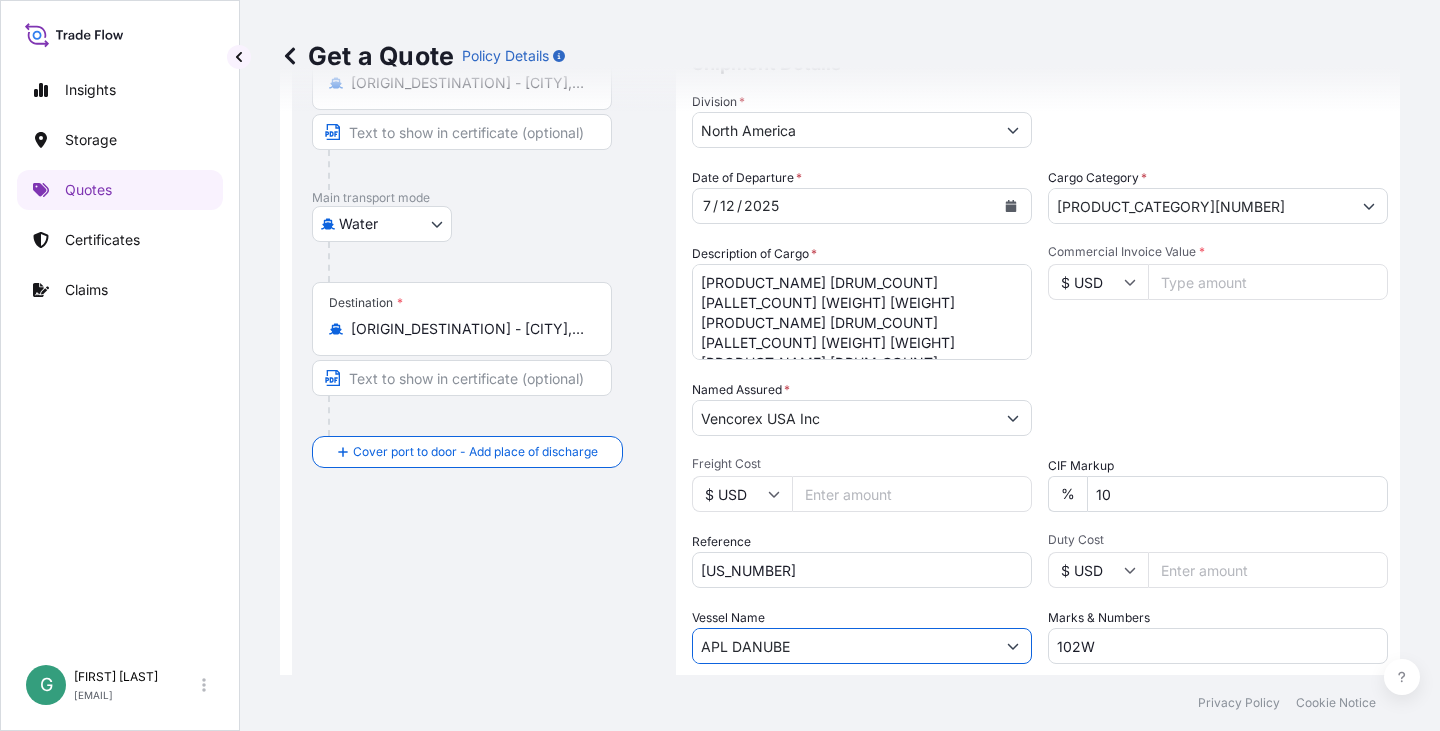 type on "APL DANUBE" 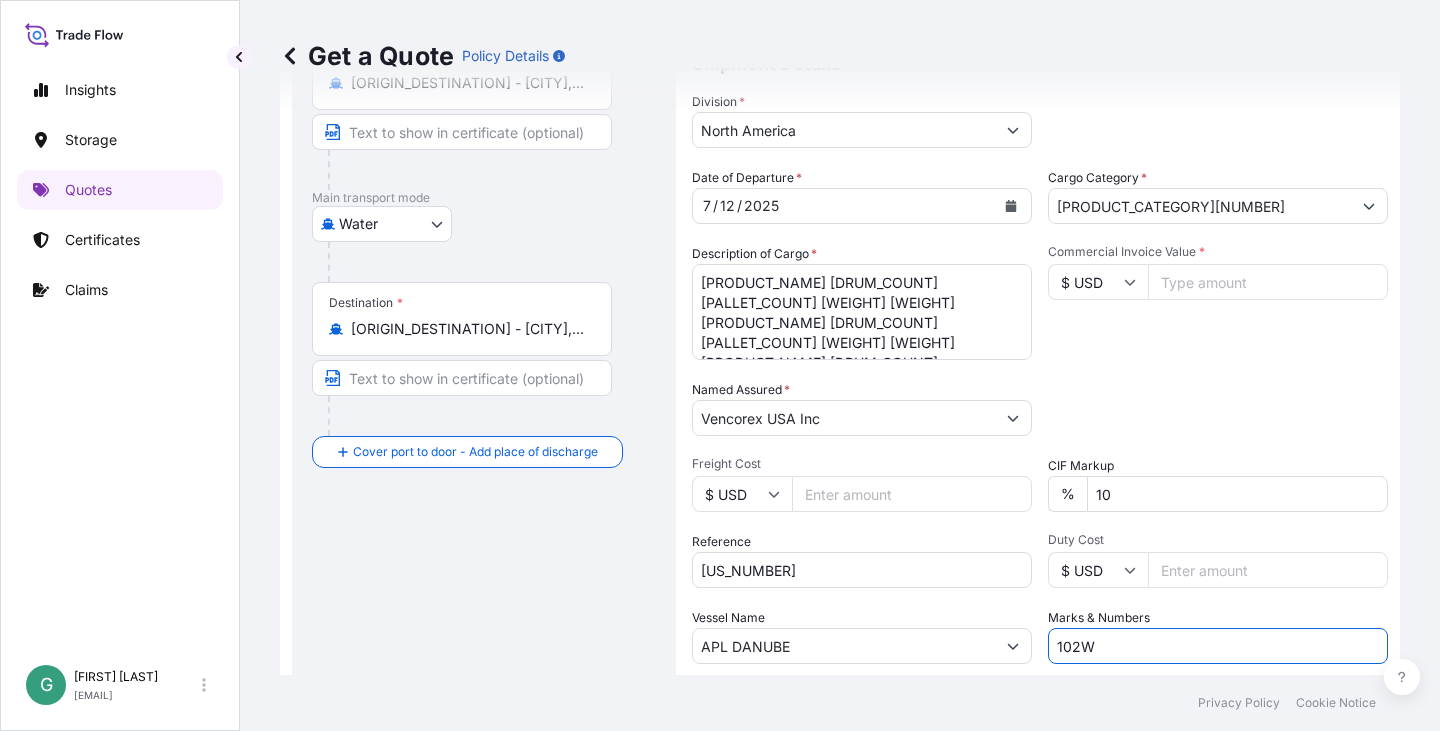 drag, startPoint x: 1072, startPoint y: 647, endPoint x: 1028, endPoint y: 650, distance: 44.102154 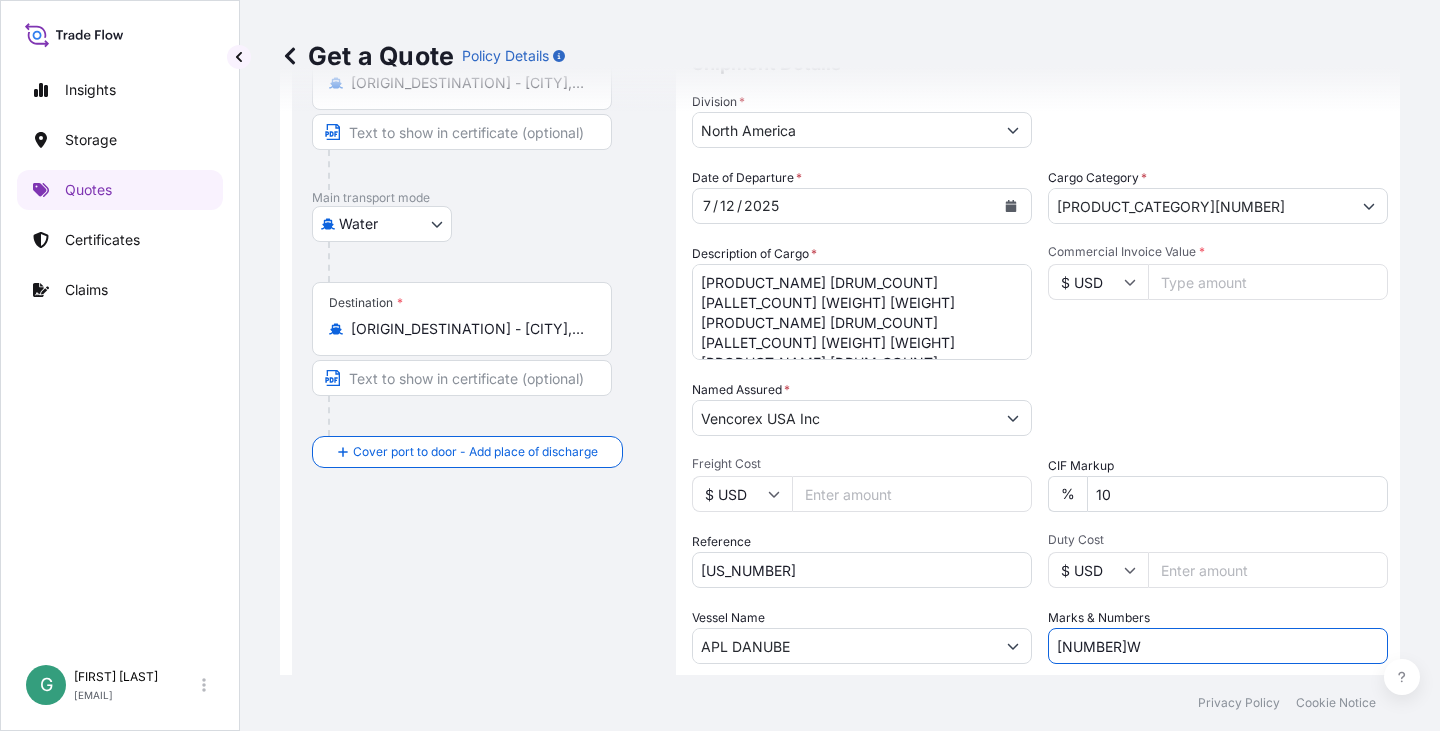 type on "[NUMBER]W" 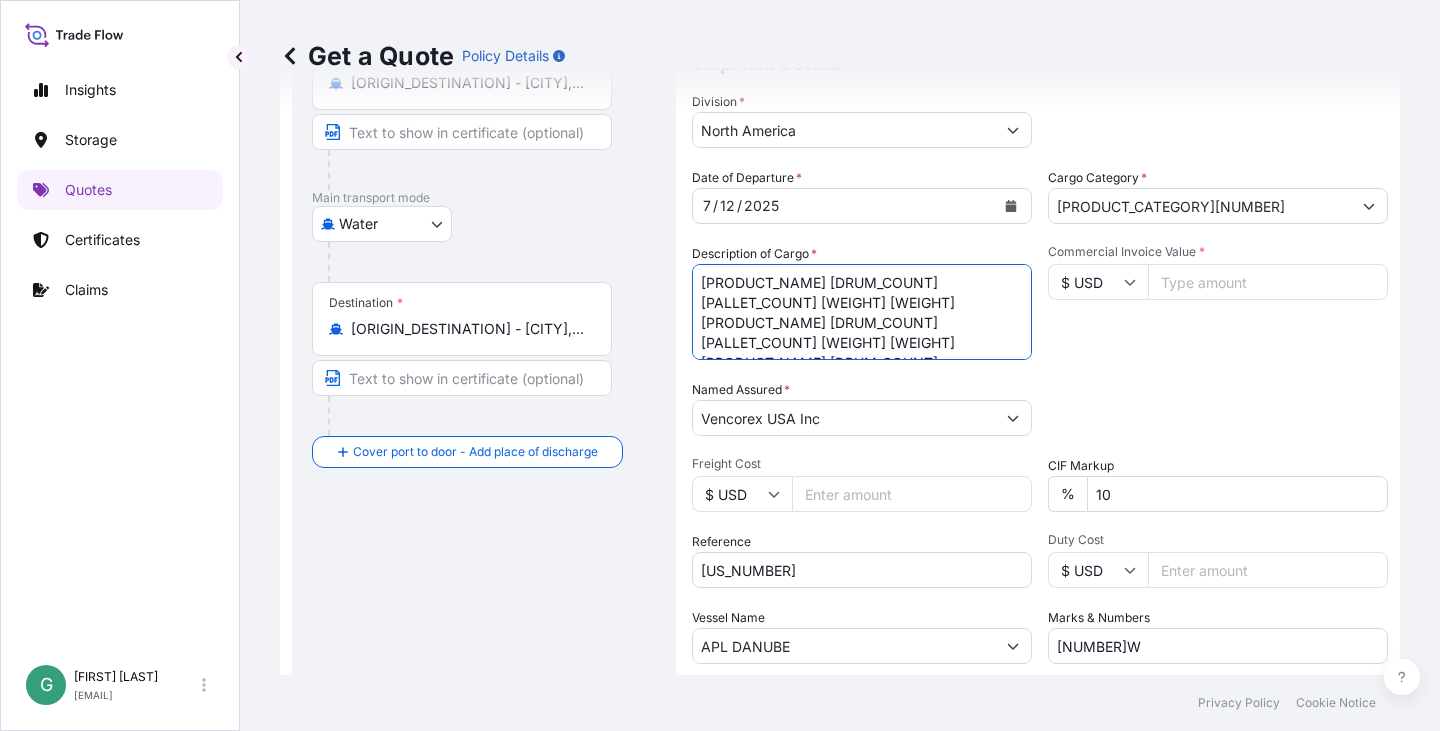 click on "[PRODUCT_NAME] [DRUM_COUNT] [PALLET_COUNT] [WEIGHT] [WEIGHT] [PRODUCT_NAME] [DRUM_COUNT] [PALLET_COUNT] [WEIGHT] [WEIGHT] [PRODUCT_NAME] [DRUM_COUNT] [PALLET_COUNT] [WEIGHT] [WEIGHT] REF# [NUMBER]" at bounding box center (862, 312) 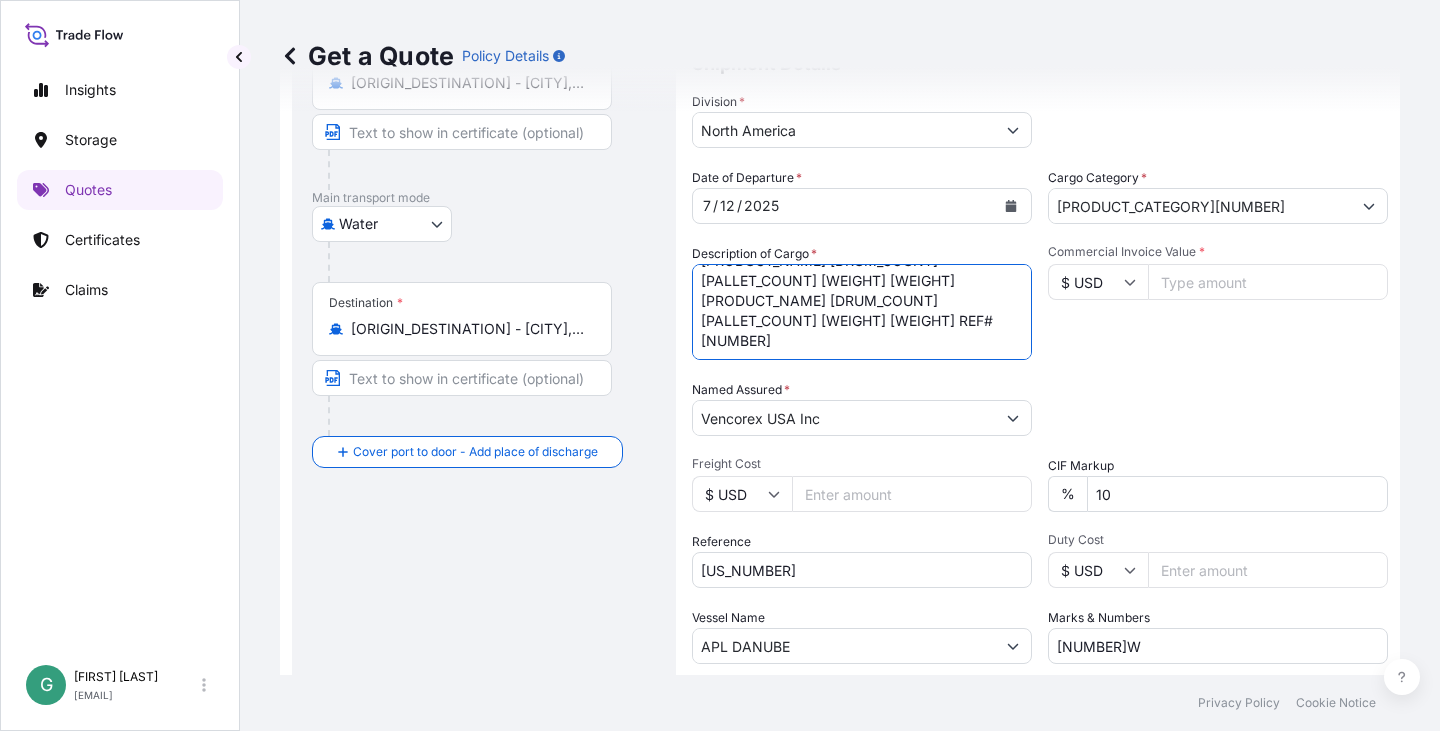 scroll, scrollTop: 222, scrollLeft: 0, axis: vertical 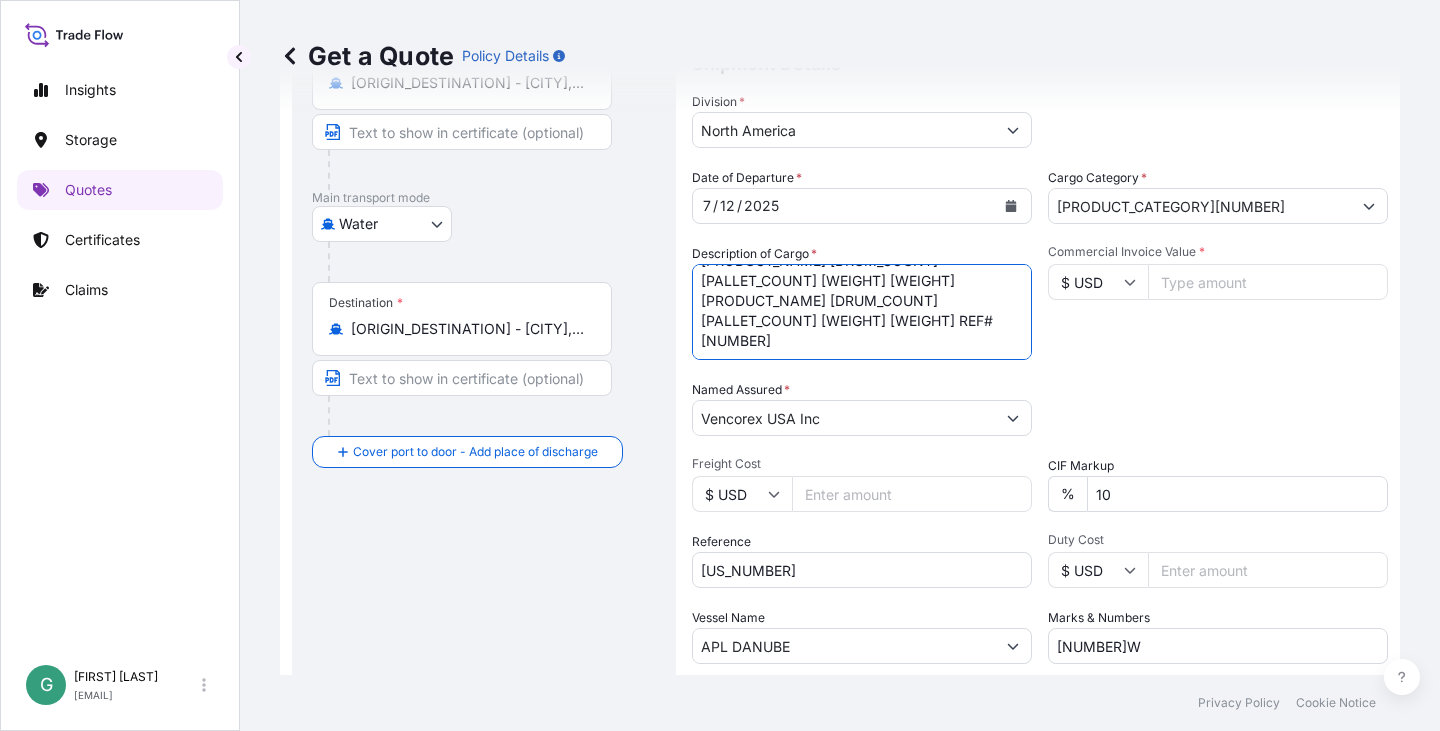 click on "[PRODUCT_NAME] [DRUM_COUNT] [PALLET_COUNT] [WEIGHT] [WEIGHT] [PRODUCT_NAME] [DRUM_COUNT] [PALLET_COUNT] [WEIGHT] [WEIGHT] [PRODUCT_NAME] [DRUM_COUNT] [PALLET_COUNT] [WEIGHT] [WEIGHT] REF# [NUMBER]" at bounding box center [862, 312] 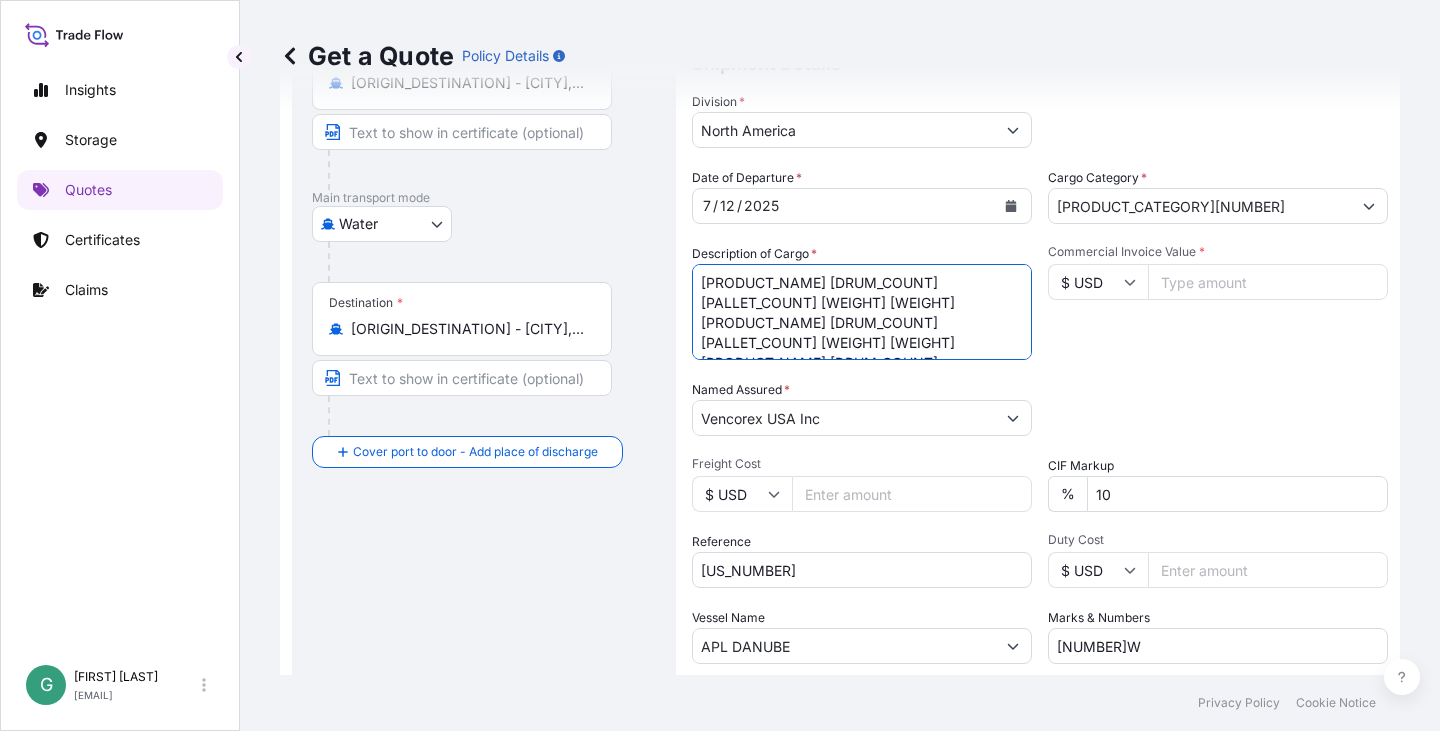 drag, startPoint x: 791, startPoint y: 318, endPoint x: 658, endPoint y: 225, distance: 162.28987 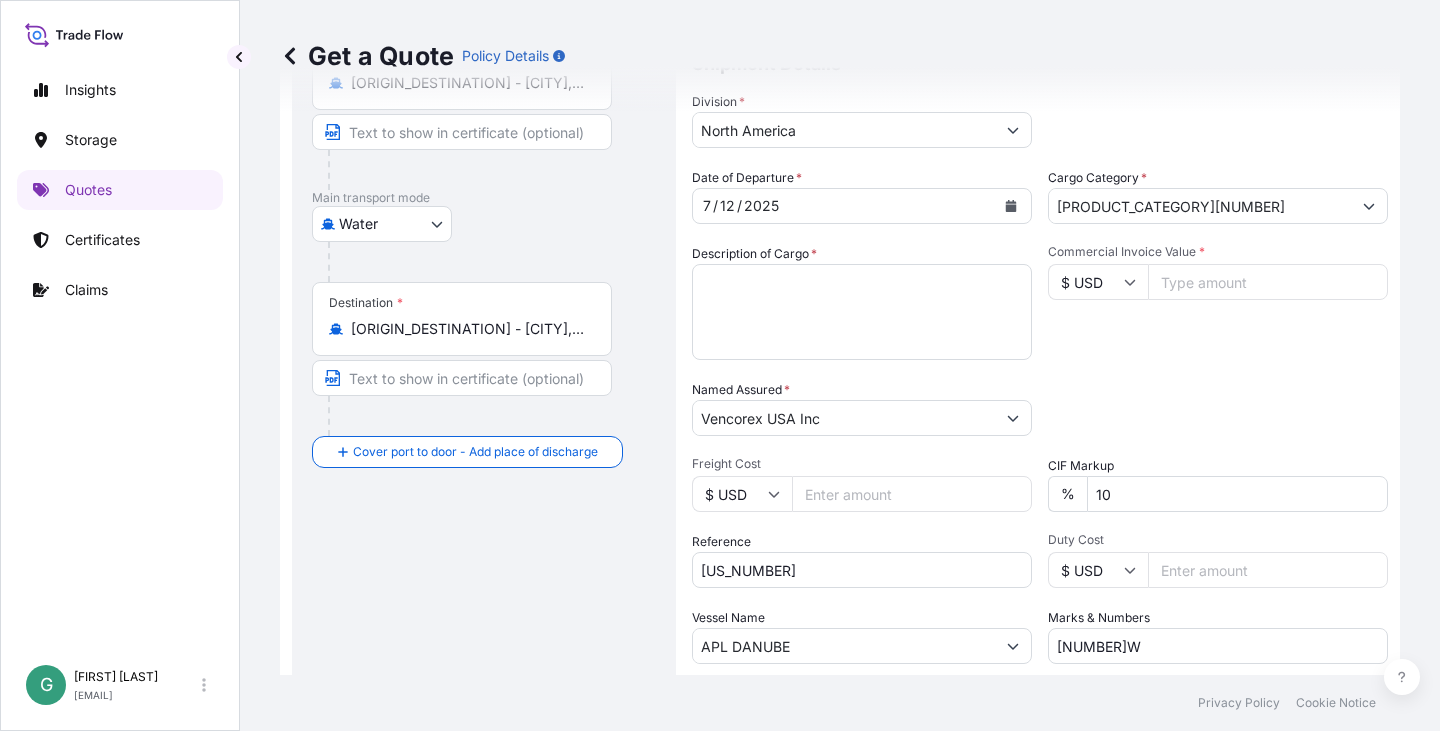 click on "[PRODUCT_NAME] [DRUM_COUNT] [PALLET_COUNT] [WEIGHT] [WEIGHT] [PRODUCT_NAME] [DRUM_COUNT] [PALLET_COUNT] [WEIGHT] [WEIGHT] [PRODUCT_NAME] [DRUM_COUNT] [PALLET_COUNT] [WEIGHT] [WEIGHT] REF# [NUMBER]" at bounding box center (862, 312) 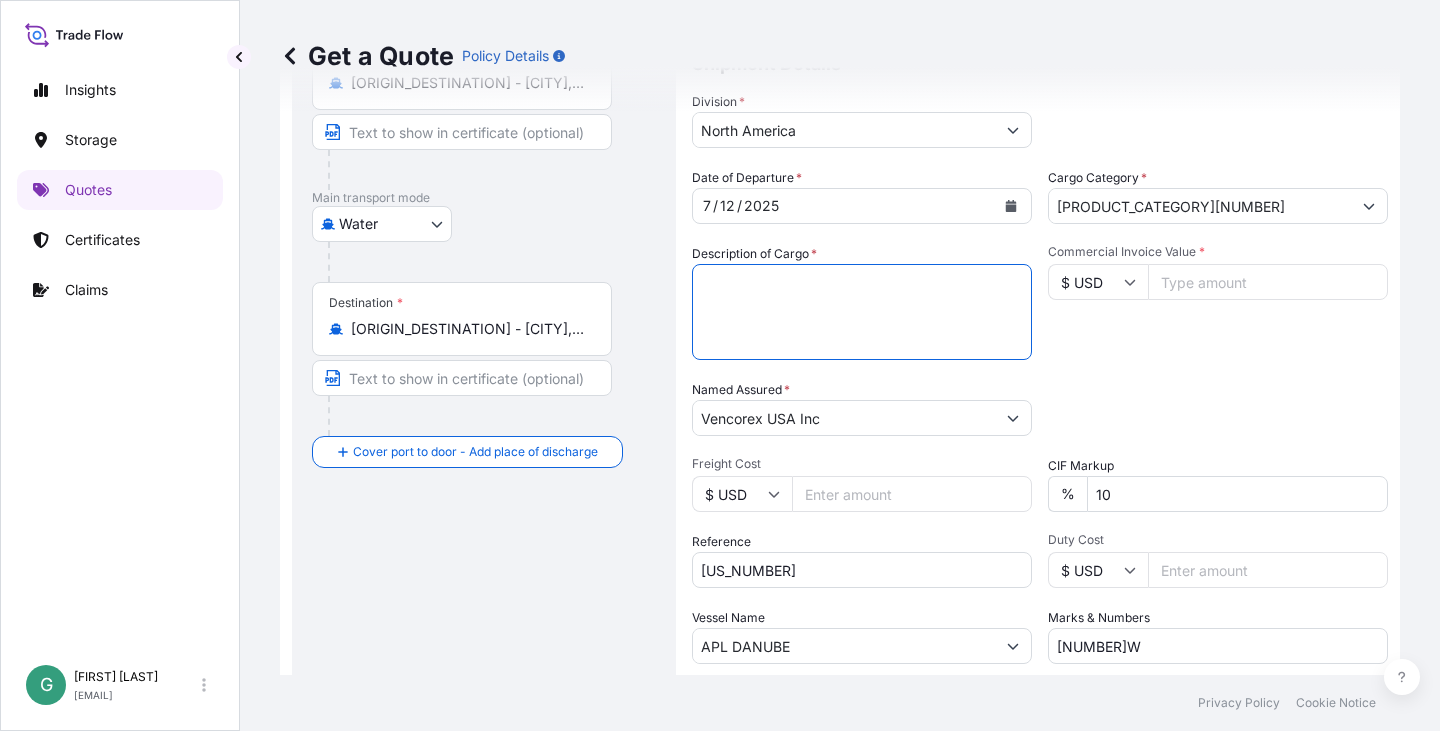 paste on "TOLONATE HDT LV DRUM" 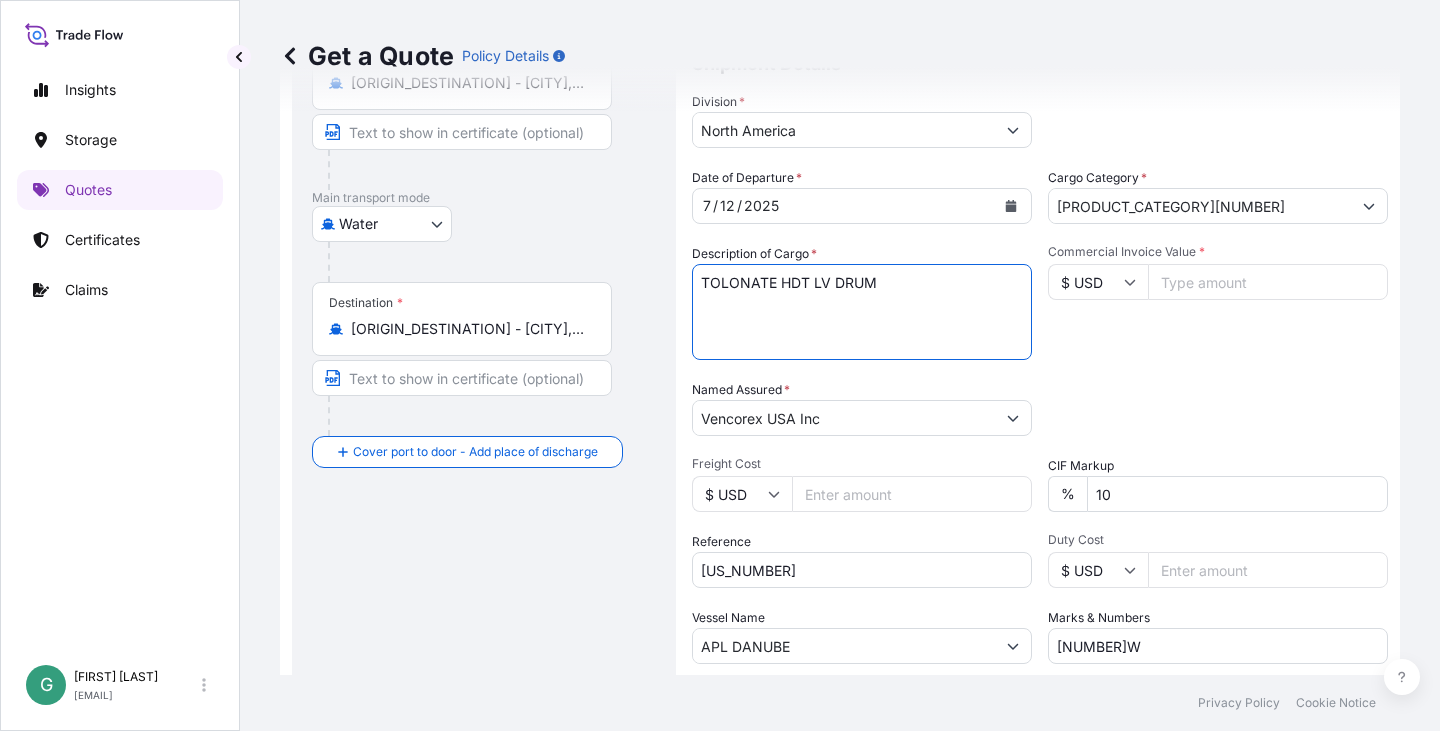 click on "[PRODUCT_NAME] [DRUM_COUNT] [PALLET_COUNT] [WEIGHT] [WEIGHT] [PRODUCT_NAME] [DRUM_COUNT] [PALLET_COUNT] [WEIGHT] [WEIGHT] [PRODUCT_NAME] [DRUM_COUNT] [PALLET_COUNT] [WEIGHT] [WEIGHT] REF# [NUMBER]" at bounding box center (862, 312) 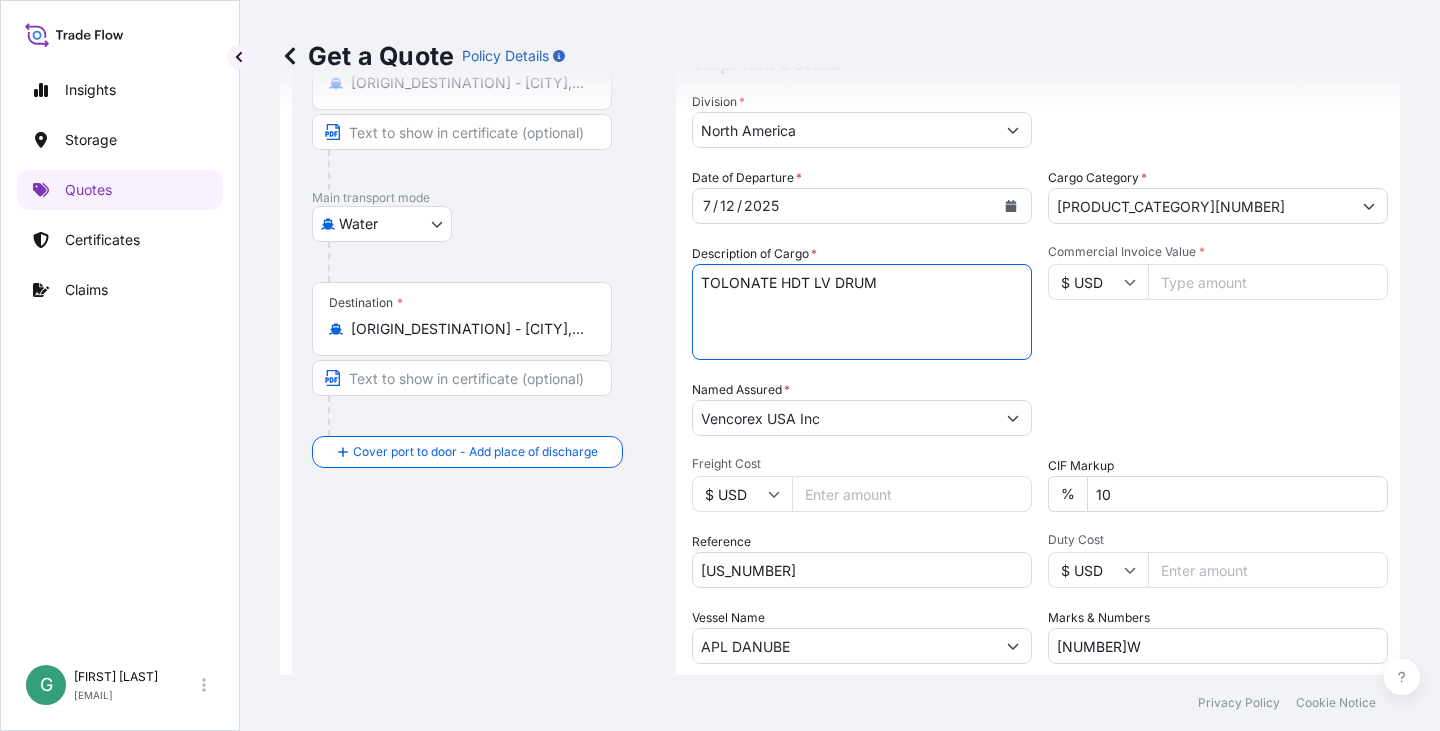 paste on "225KG/PAL900 KG" 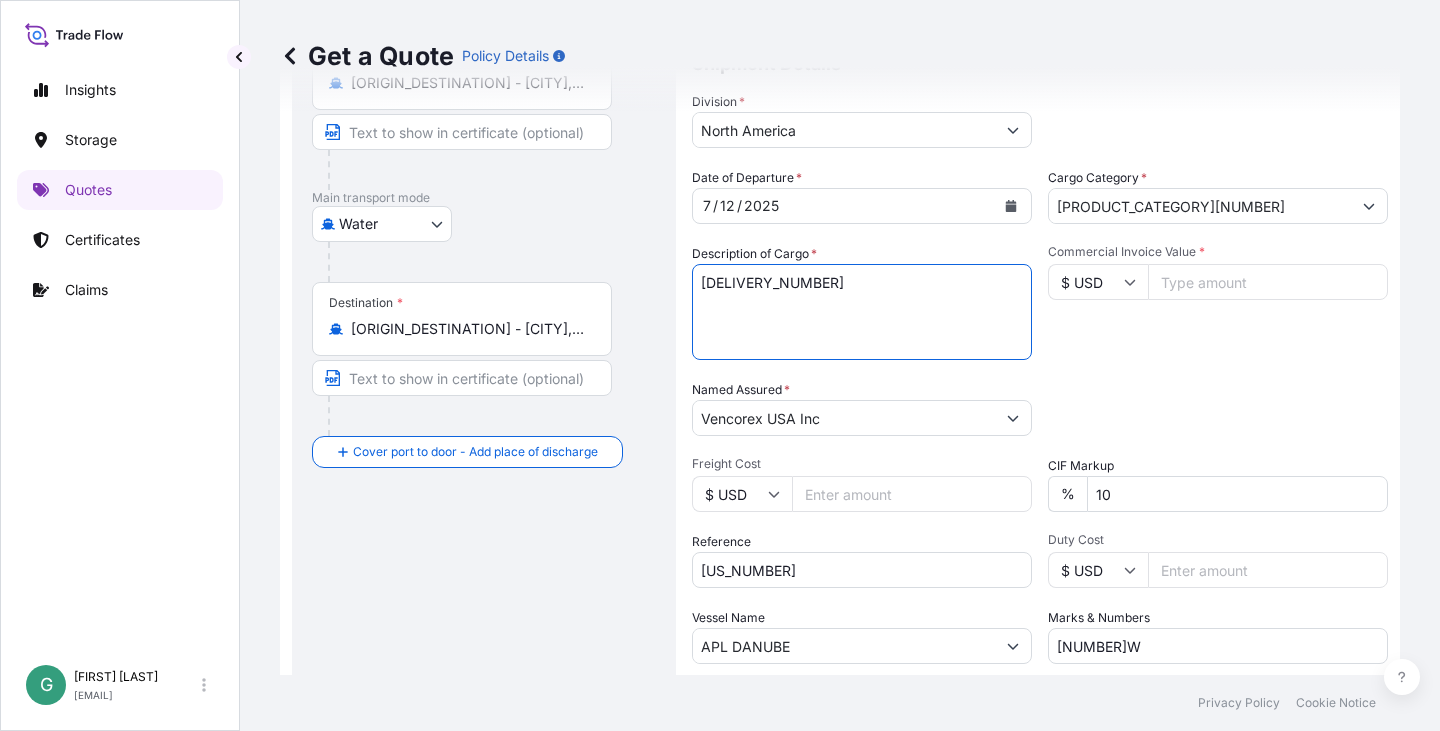 click on "[PRODUCT_NAME] [DRUM_COUNT] [PALLET_COUNT] [WEIGHT] [WEIGHT] [PRODUCT_NAME] [DRUM_COUNT] [PALLET_COUNT] [WEIGHT] [WEIGHT] [PRODUCT_NAME] [DRUM_COUNT] [PALLET_COUNT] [WEIGHT] [WEIGHT] REF# [NUMBER]" at bounding box center (862, 312) 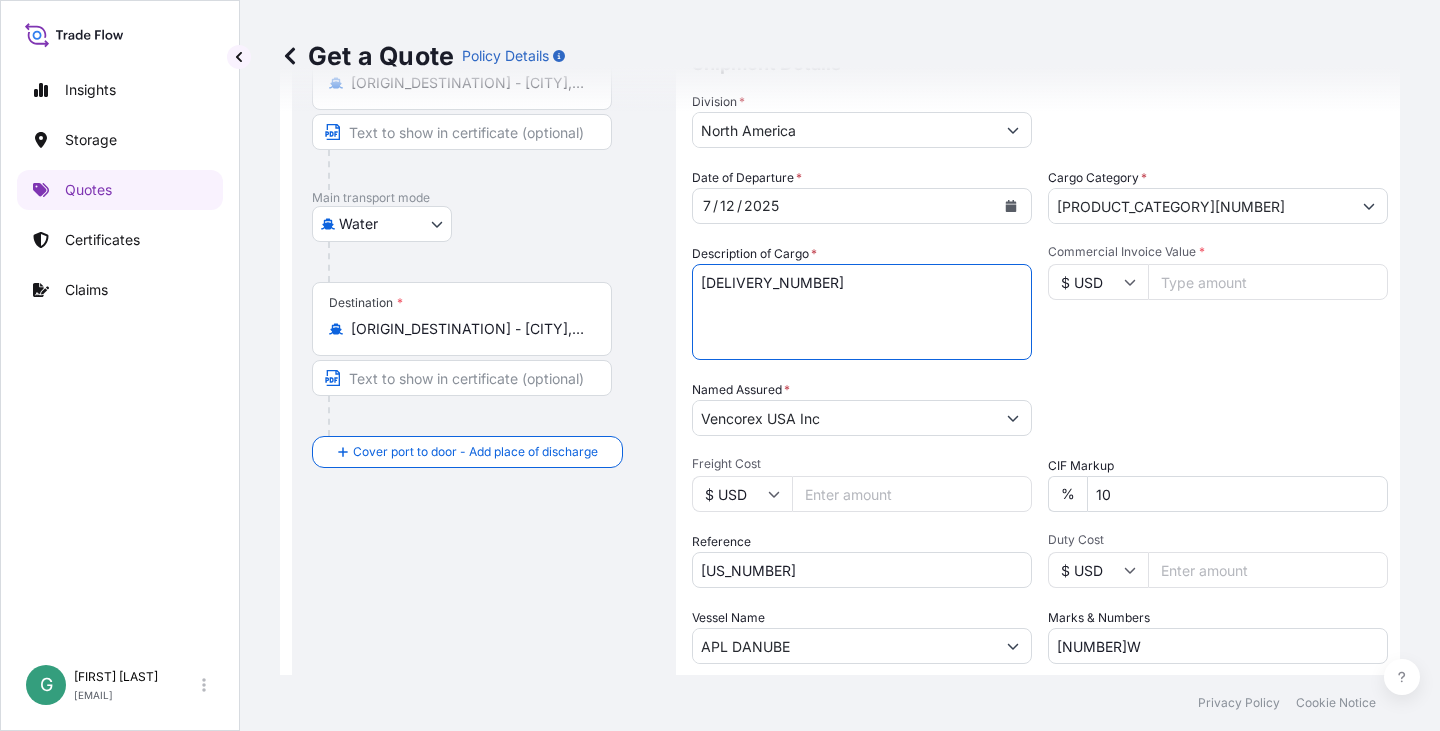 paste on "60 DRUMS ON 15 PALLETS" 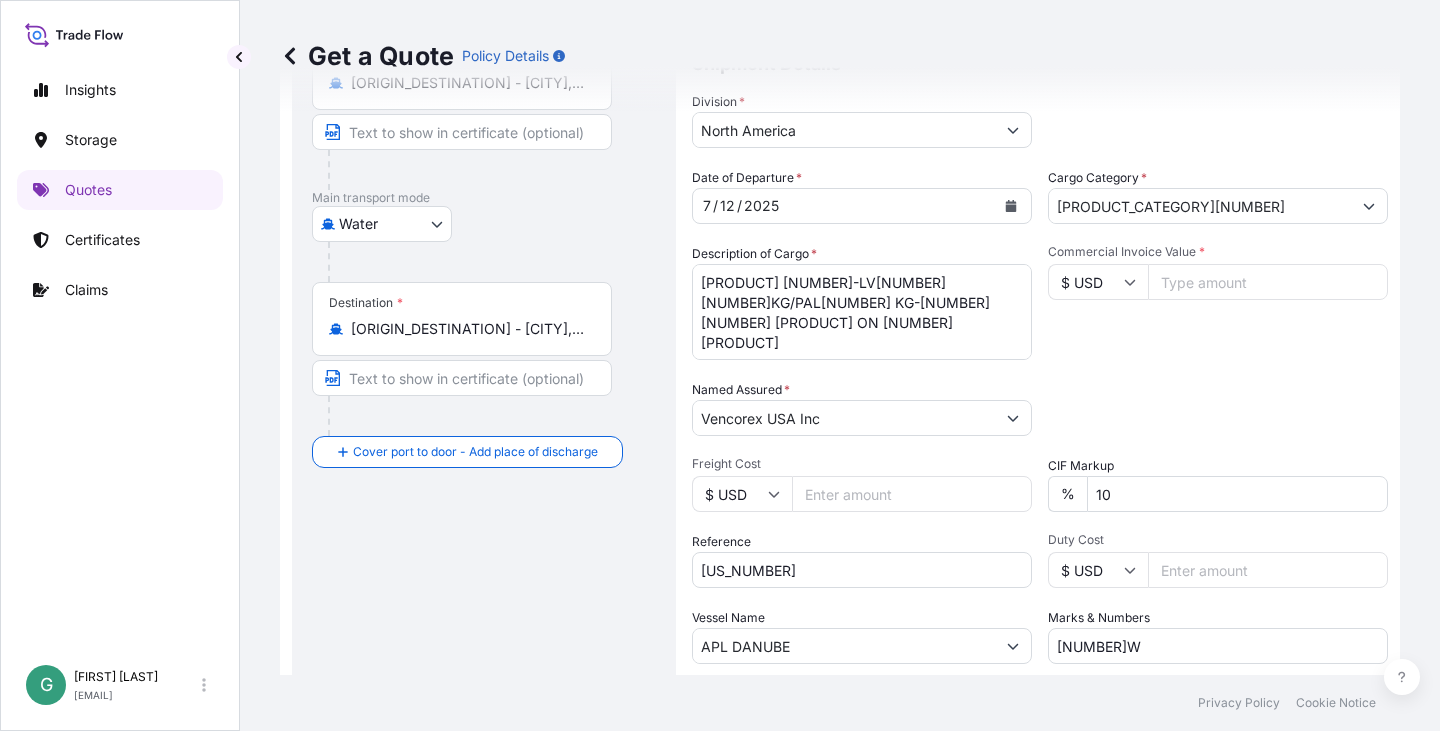 click on "[PRODUCT_NAME] [DRUM_COUNT] [PALLET_COUNT] [WEIGHT] [WEIGHT] [PRODUCT_NAME] [DRUM_COUNT] [PALLET_COUNT] [WEIGHT] [WEIGHT] [PRODUCT_NAME] [DRUM_COUNT] [PALLET_COUNT] [WEIGHT] [WEIGHT] REF# [NUMBER]" at bounding box center [862, 312] 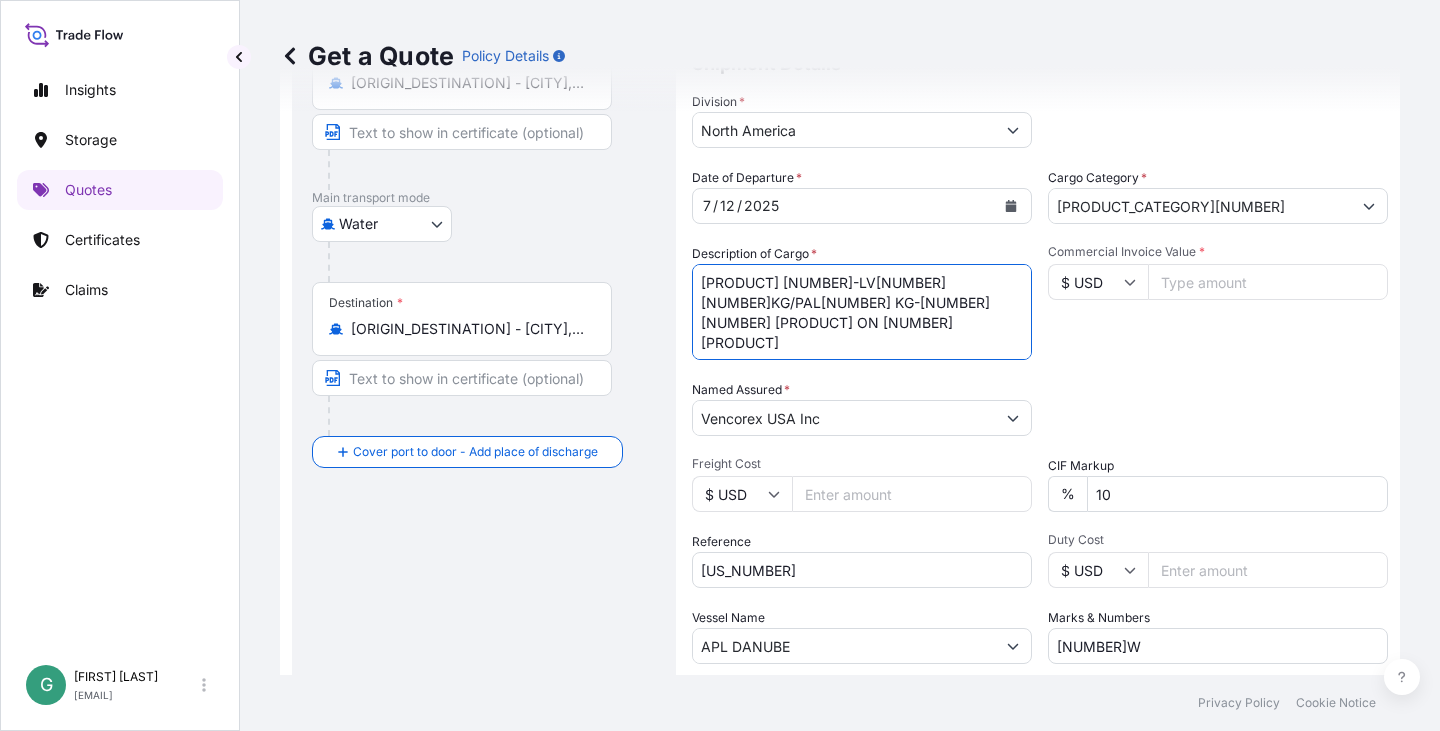 paste on "[PRODUCT] [NUMBER]-LV[NUMBER] - [PRODUCT] [PRODUCT]" 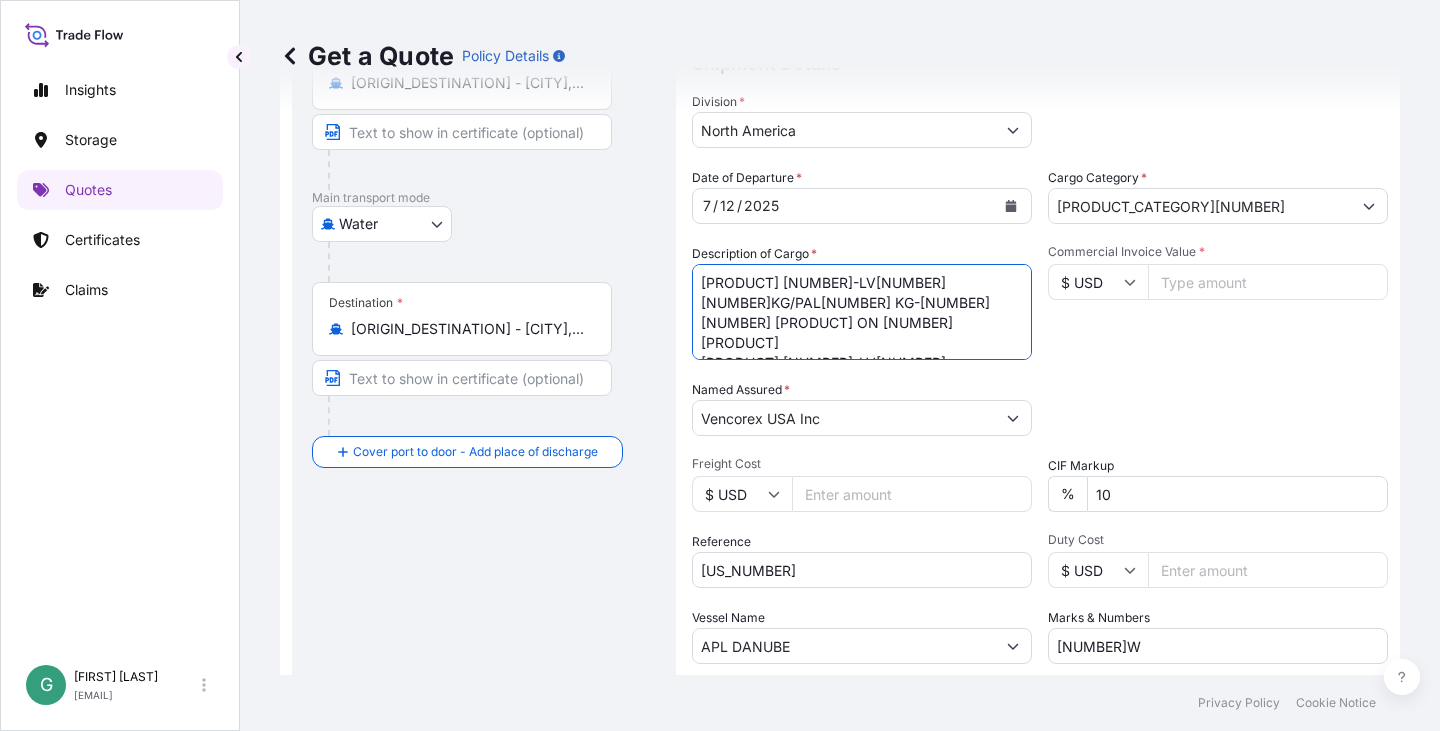 scroll, scrollTop: 12, scrollLeft: 0, axis: vertical 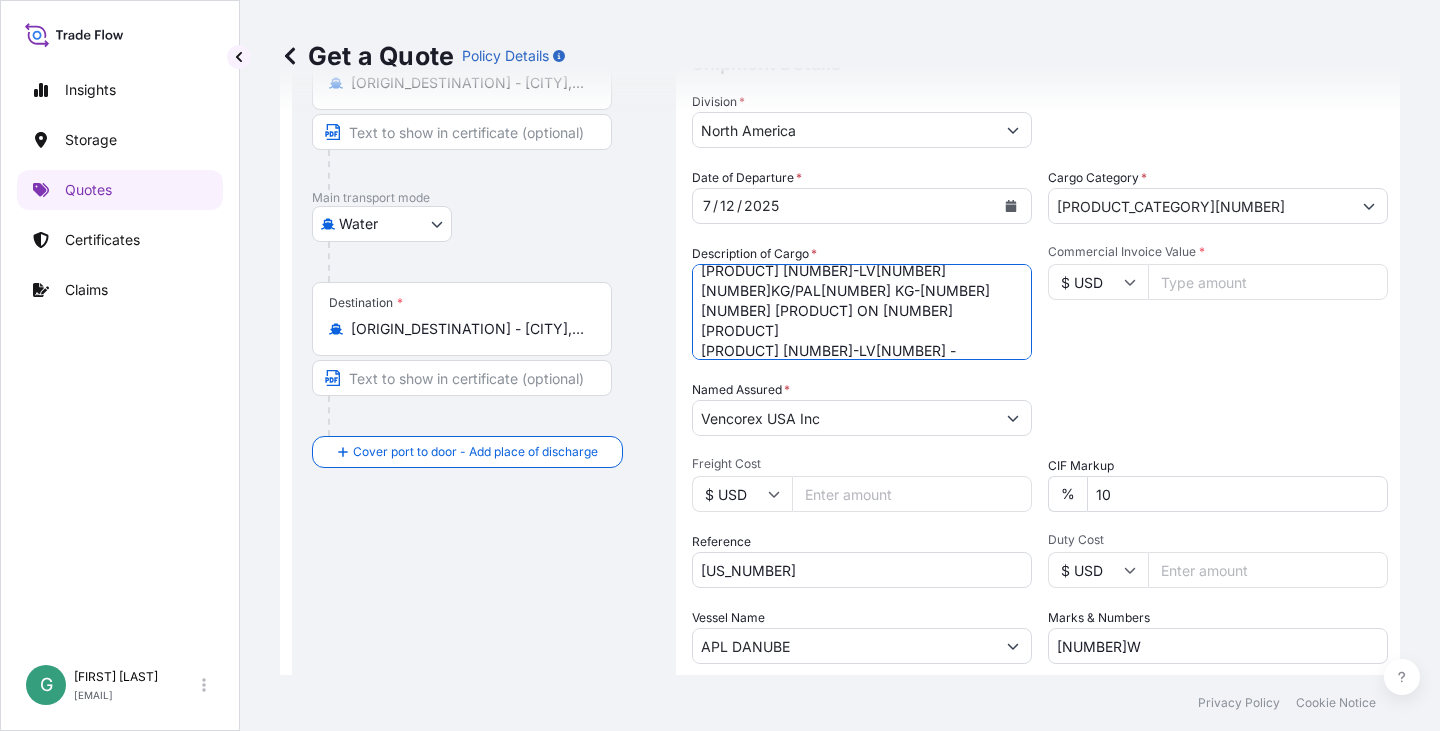 click on "[PRODUCT_NAME] [DRUM_COUNT] [PALLET_COUNT] [WEIGHT] [WEIGHT] [PRODUCT_NAME] [DRUM_COUNT] [PALLET_COUNT] [WEIGHT] [WEIGHT] [PRODUCT_NAME] [DRUM_COUNT] [PALLET_COUNT] [WEIGHT] [WEIGHT] REF# [NUMBER]" at bounding box center (862, 312) 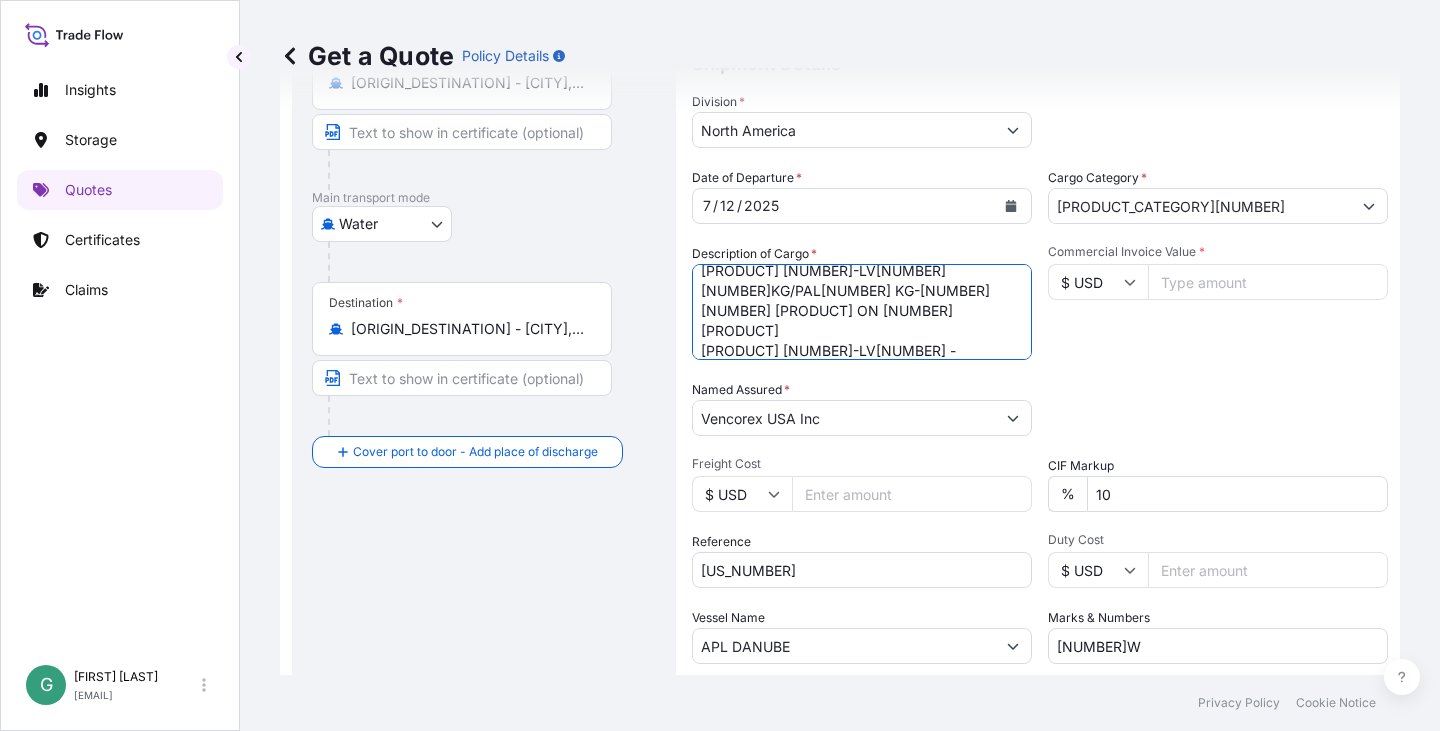 scroll, scrollTop: 32, scrollLeft: 0, axis: vertical 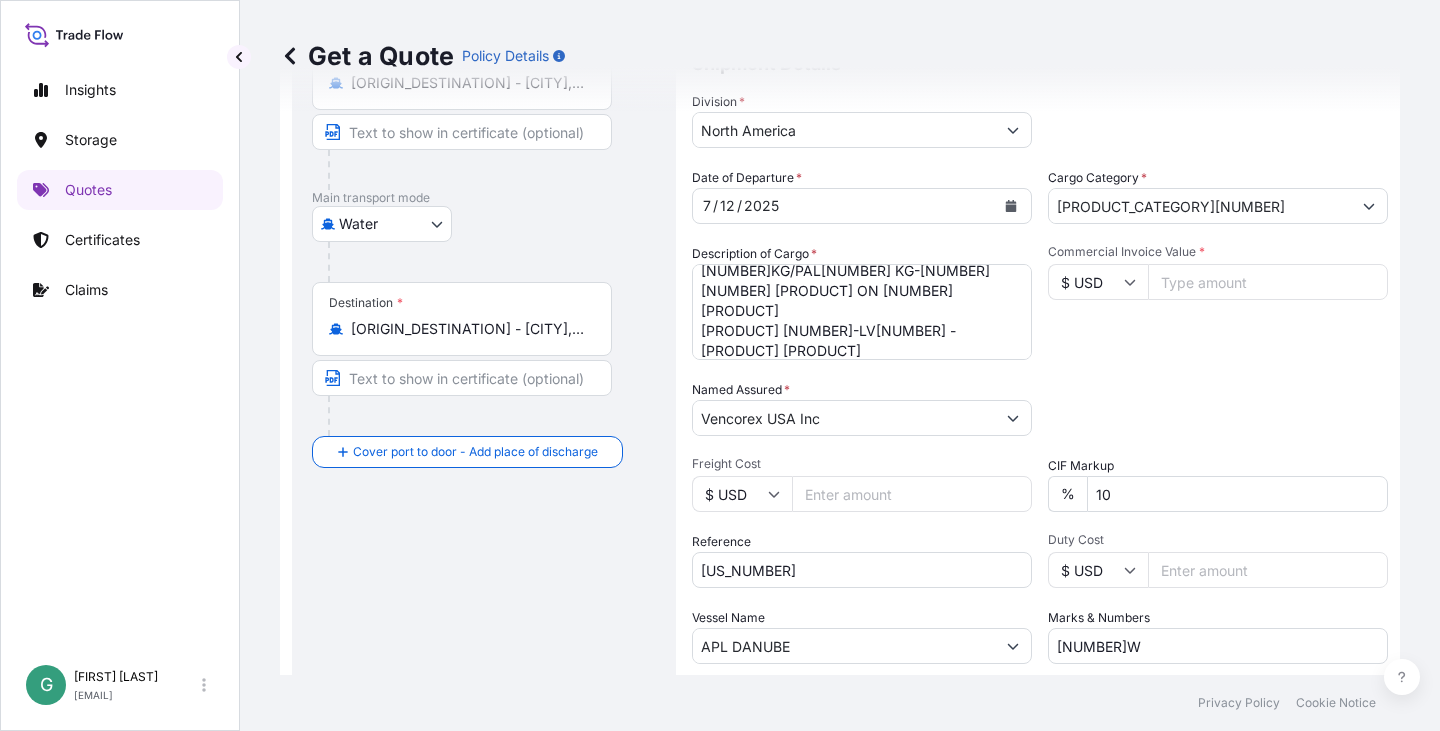 click on "[PRODUCT_NAME] [DRUM_COUNT] [PALLET_COUNT] [WEIGHT] [WEIGHT] [PRODUCT_NAME] [DRUM_COUNT] [PALLET_COUNT] [WEIGHT] [WEIGHT] [PRODUCT_NAME] [DRUM_COUNT] [PALLET_COUNT] [WEIGHT] [WEIGHT] REF# [NUMBER]" at bounding box center [862, 312] 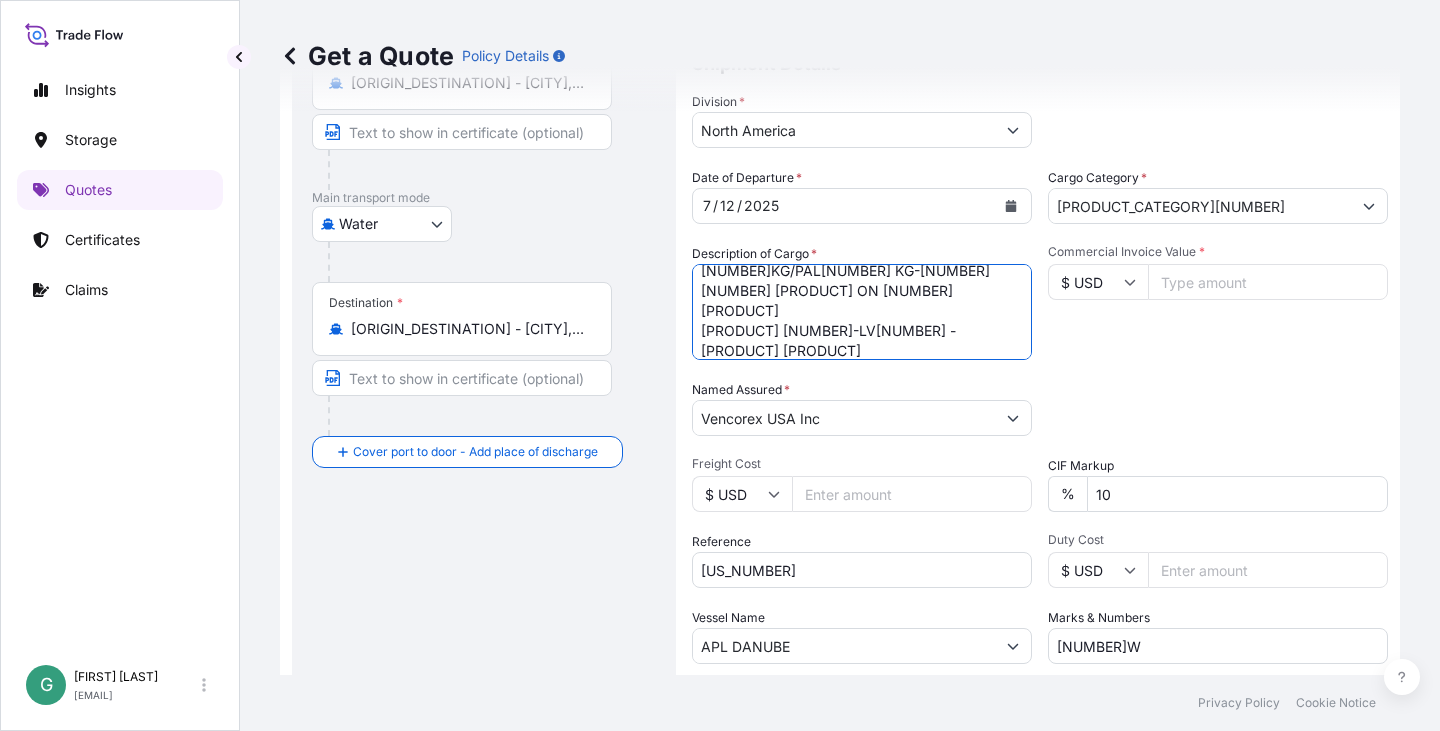 paste on "[NUMBER] DRUMS ON [NUMBER] PALLETS" 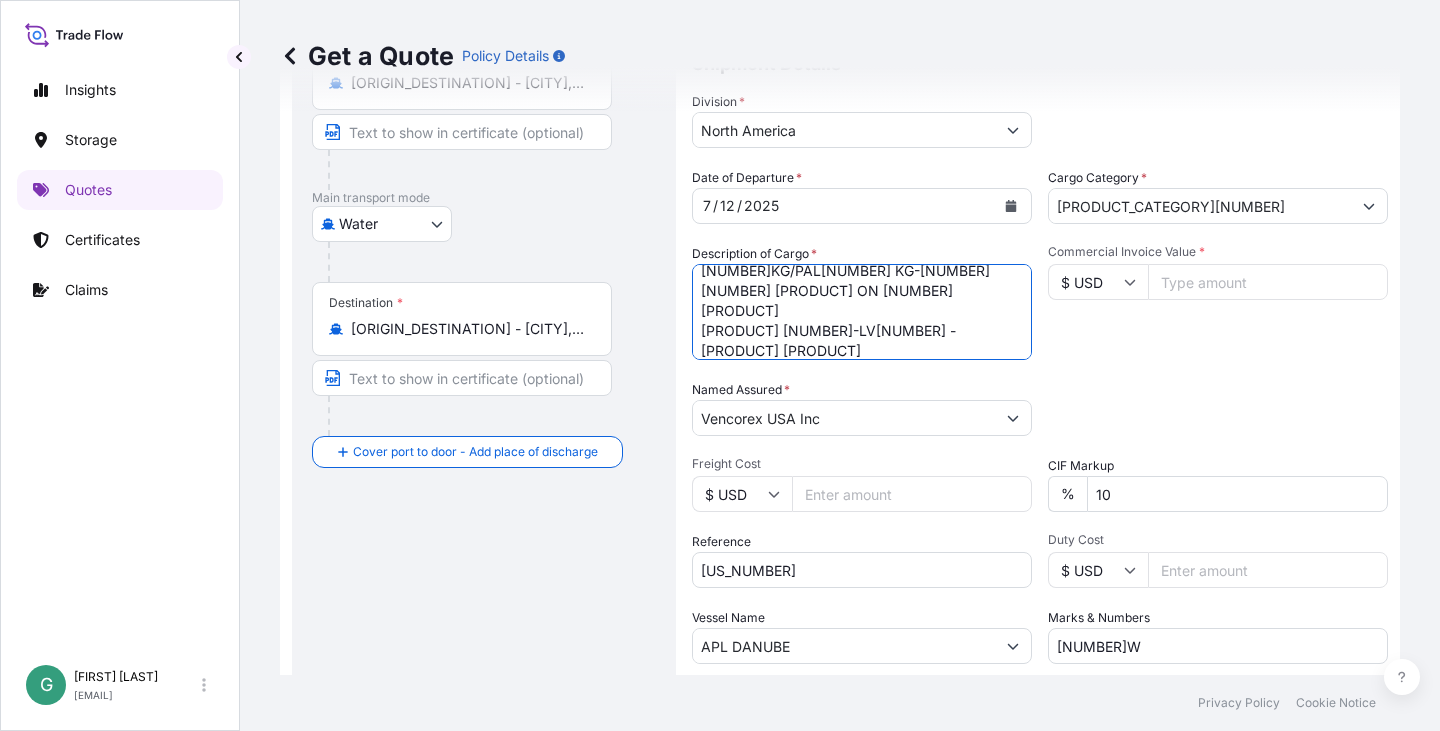 scroll, scrollTop: 52, scrollLeft: 0, axis: vertical 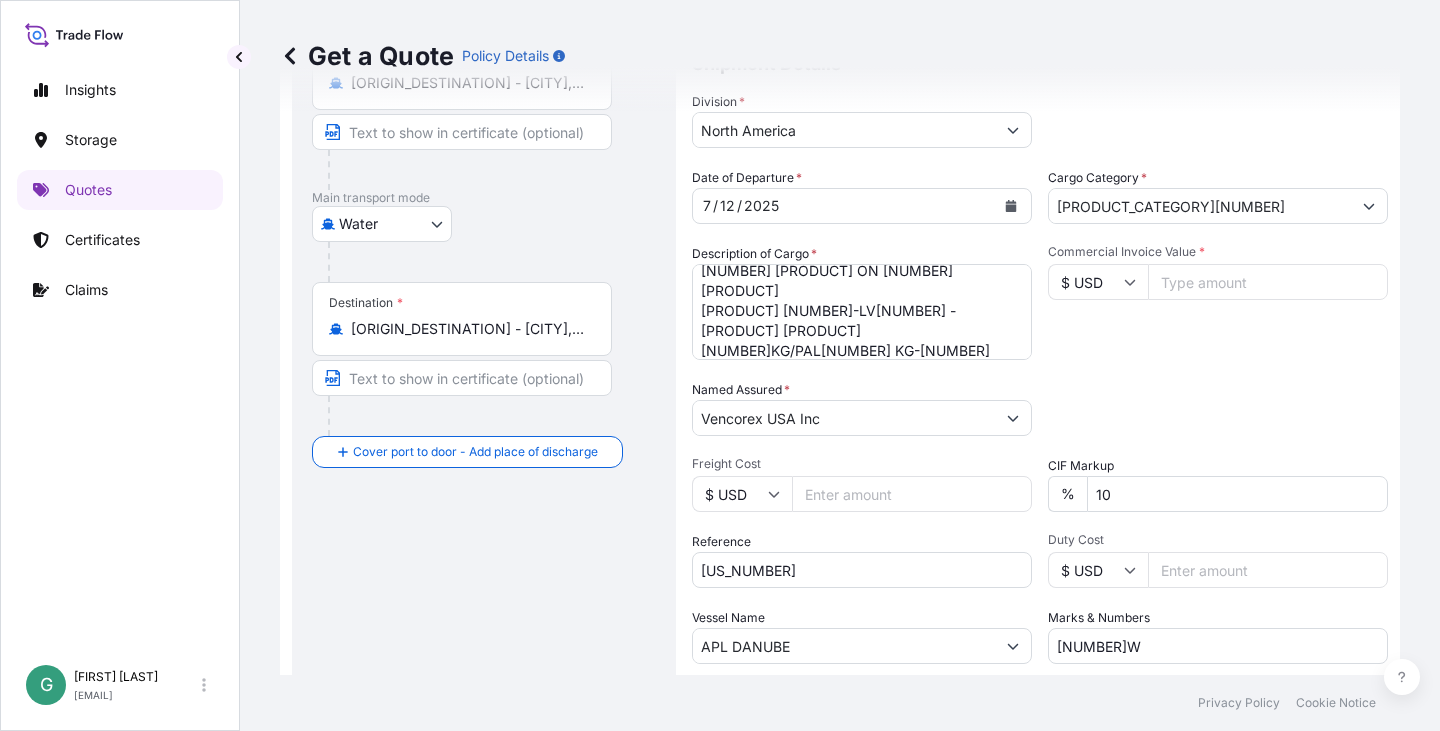 click on "[PRODUCT_NAME] [DRUM_COUNT] [PALLET_COUNT] [WEIGHT] [WEIGHT] [PRODUCT_NAME] [DRUM_COUNT] [PALLET_COUNT] [WEIGHT] [WEIGHT] [PRODUCT_NAME] [DRUM_COUNT] [PALLET_COUNT] [WEIGHT] [WEIGHT] REF# [NUMBER]" at bounding box center [862, 312] 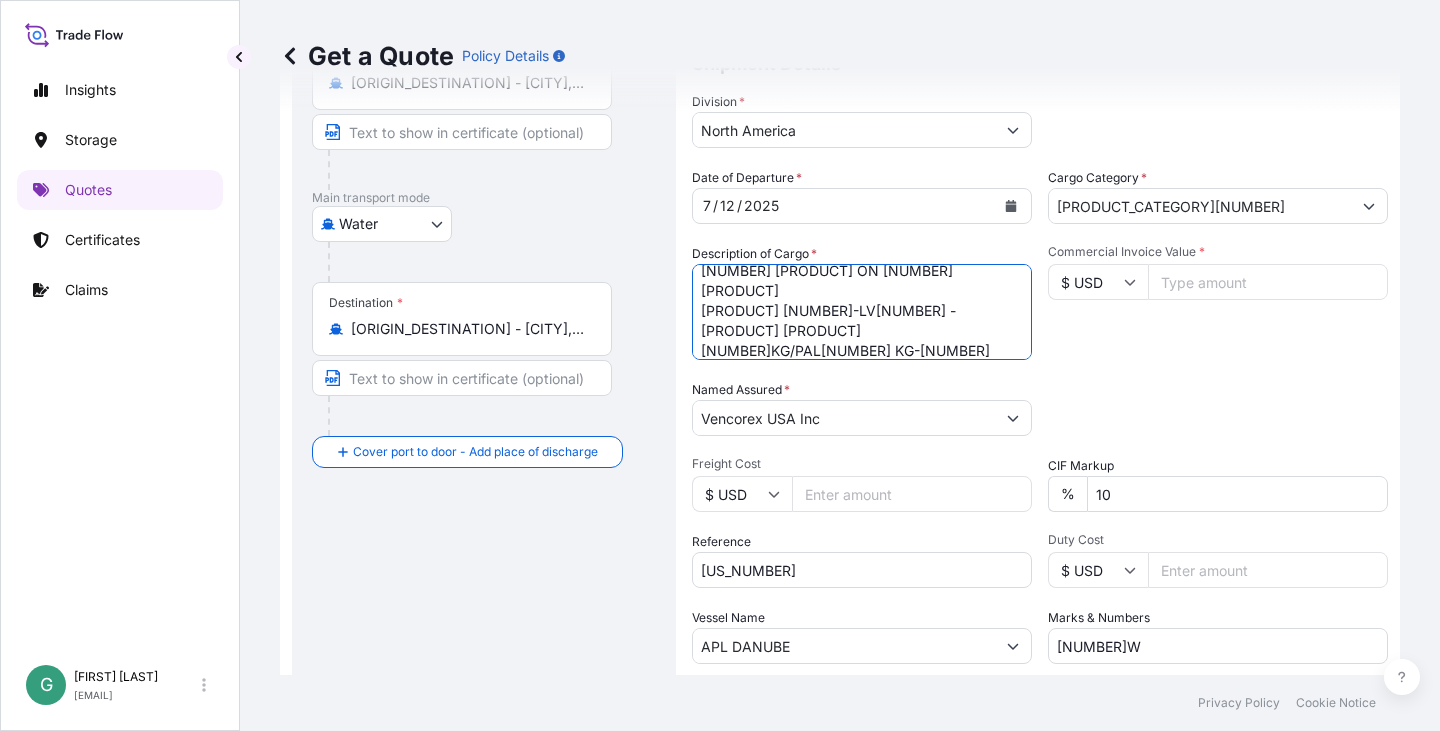 paste on "DELIVERY NO. [NUMBER]" 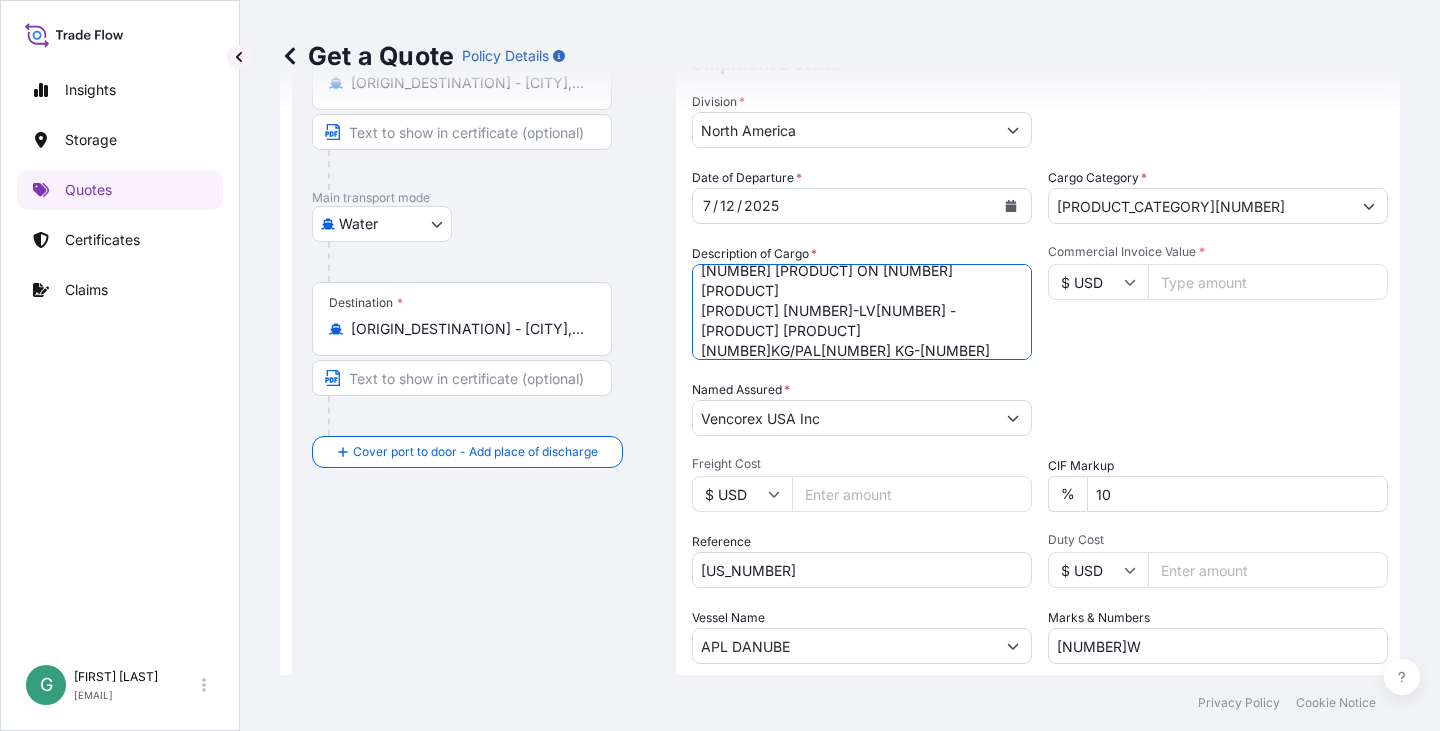 scroll, scrollTop: 72, scrollLeft: 0, axis: vertical 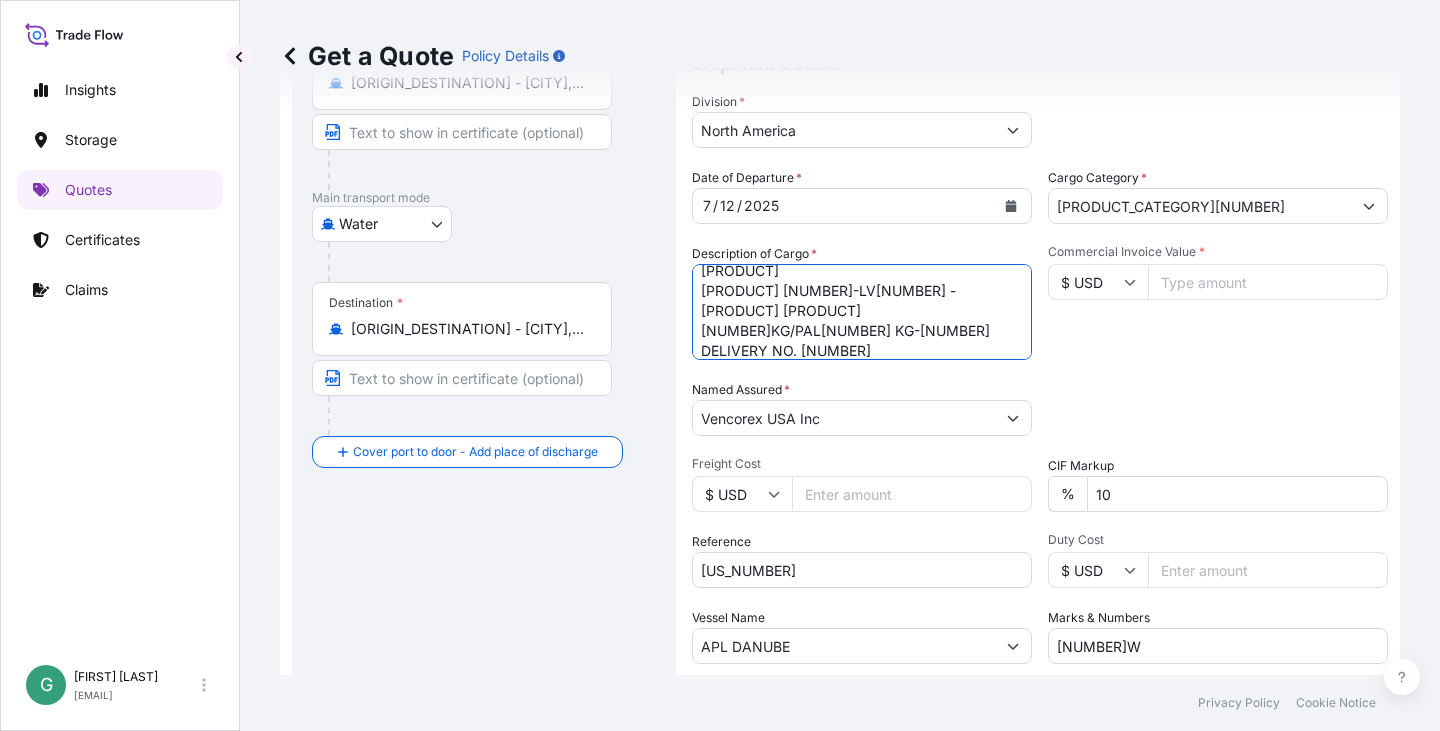 click on "[PRODUCT_NAME] [DRUM_COUNT] [PALLET_COUNT] [WEIGHT] [WEIGHT] [PRODUCT_NAME] [DRUM_COUNT] [PALLET_COUNT] [WEIGHT] [WEIGHT] [PRODUCT_NAME] [DRUM_COUNT] [PALLET_COUNT] [WEIGHT] [WEIGHT] REF# [NUMBER]" at bounding box center (862, 312) 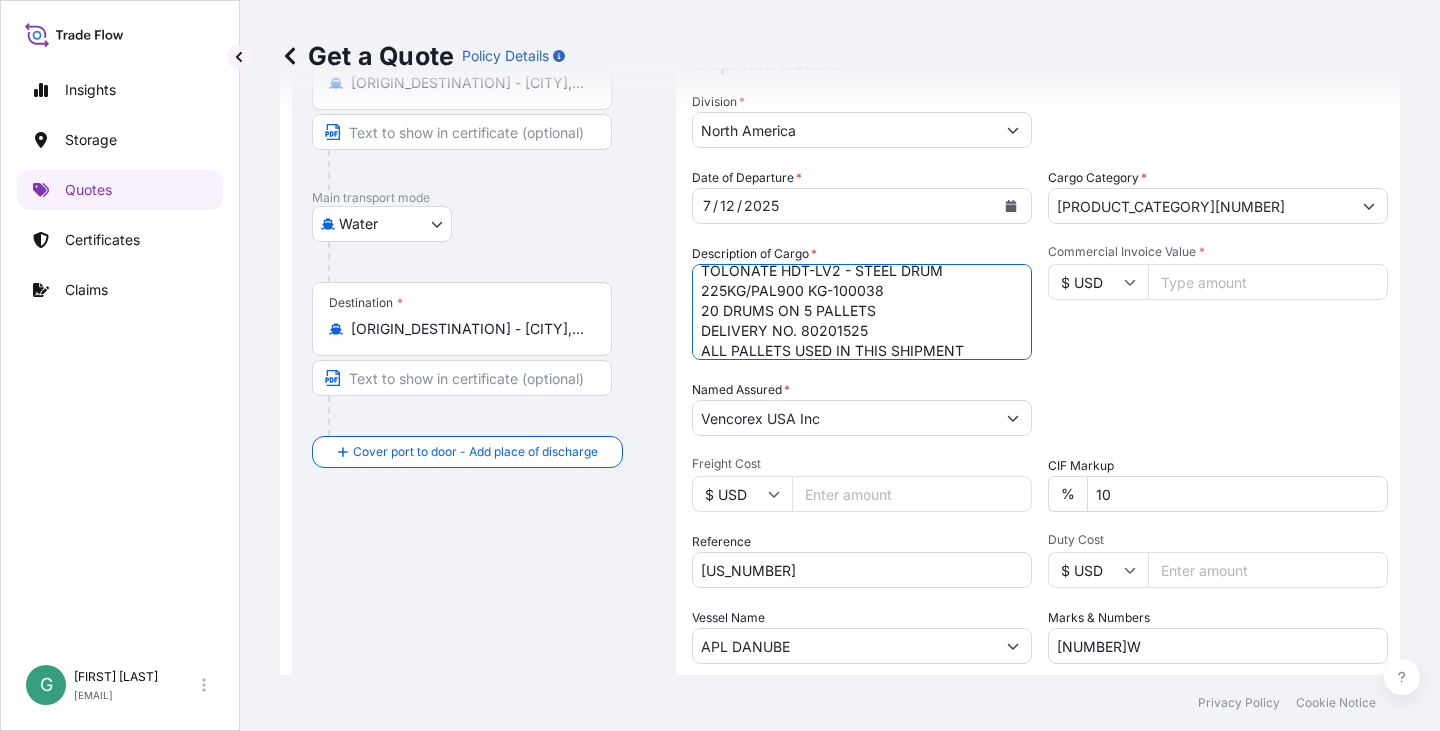 scroll, scrollTop: 92, scrollLeft: 0, axis: vertical 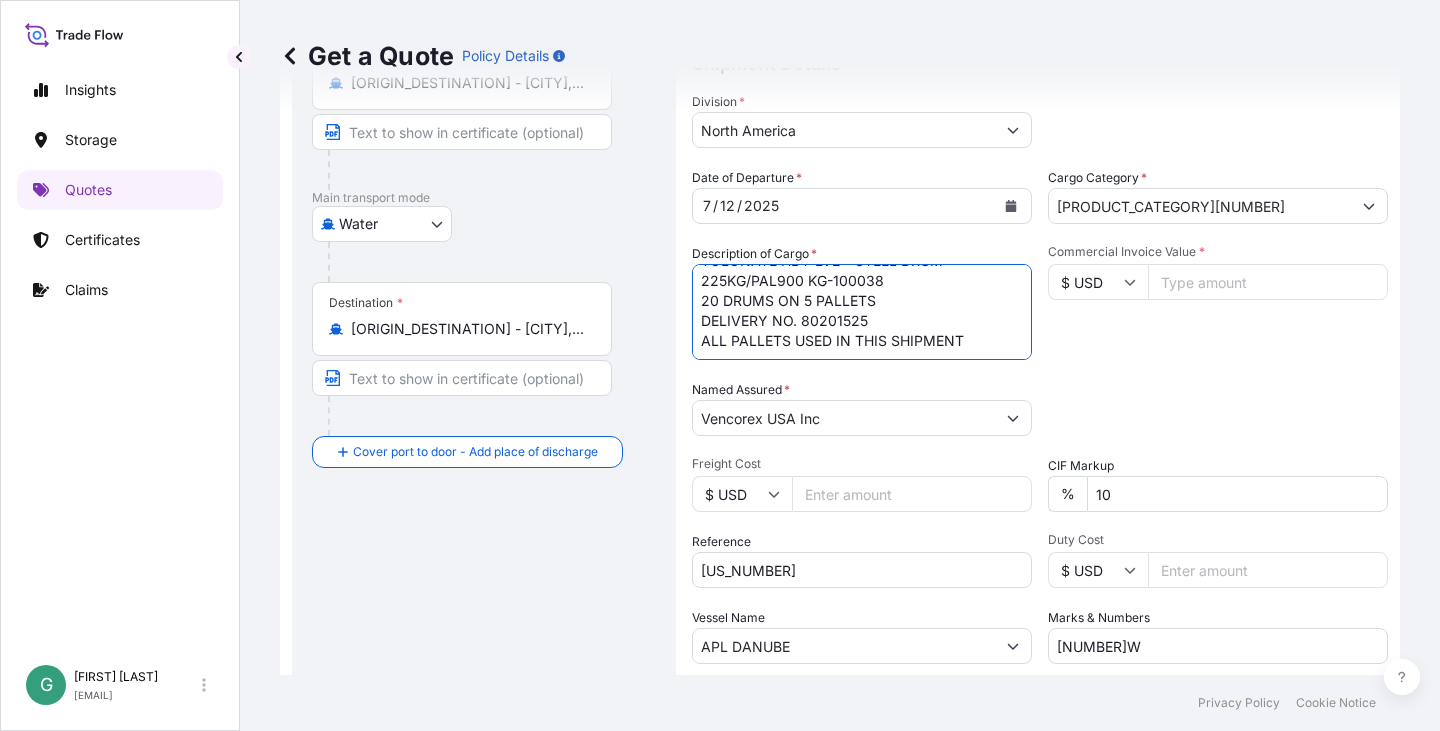 click on "[PRODUCT_NAME] [DRUM_COUNT] [PALLET_COUNT] [WEIGHT] [WEIGHT] [PRODUCT_NAME] [DRUM_COUNT] [PALLET_COUNT] [WEIGHT] [WEIGHT] [PRODUCT_NAME] [DRUM_COUNT] [PALLET_COUNT] [WEIGHT] [WEIGHT] REF# [NUMBER]" at bounding box center (862, 312) 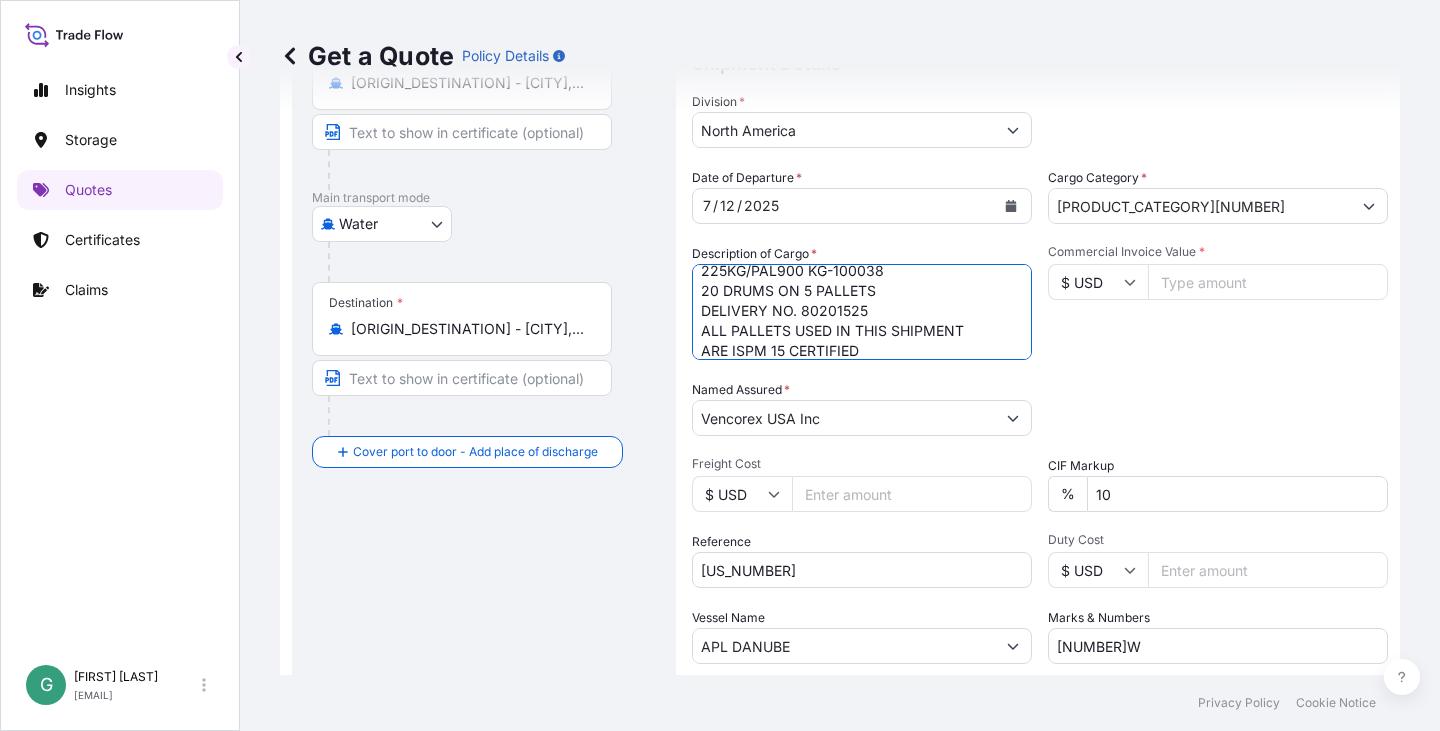 scroll, scrollTop: 112, scrollLeft: 0, axis: vertical 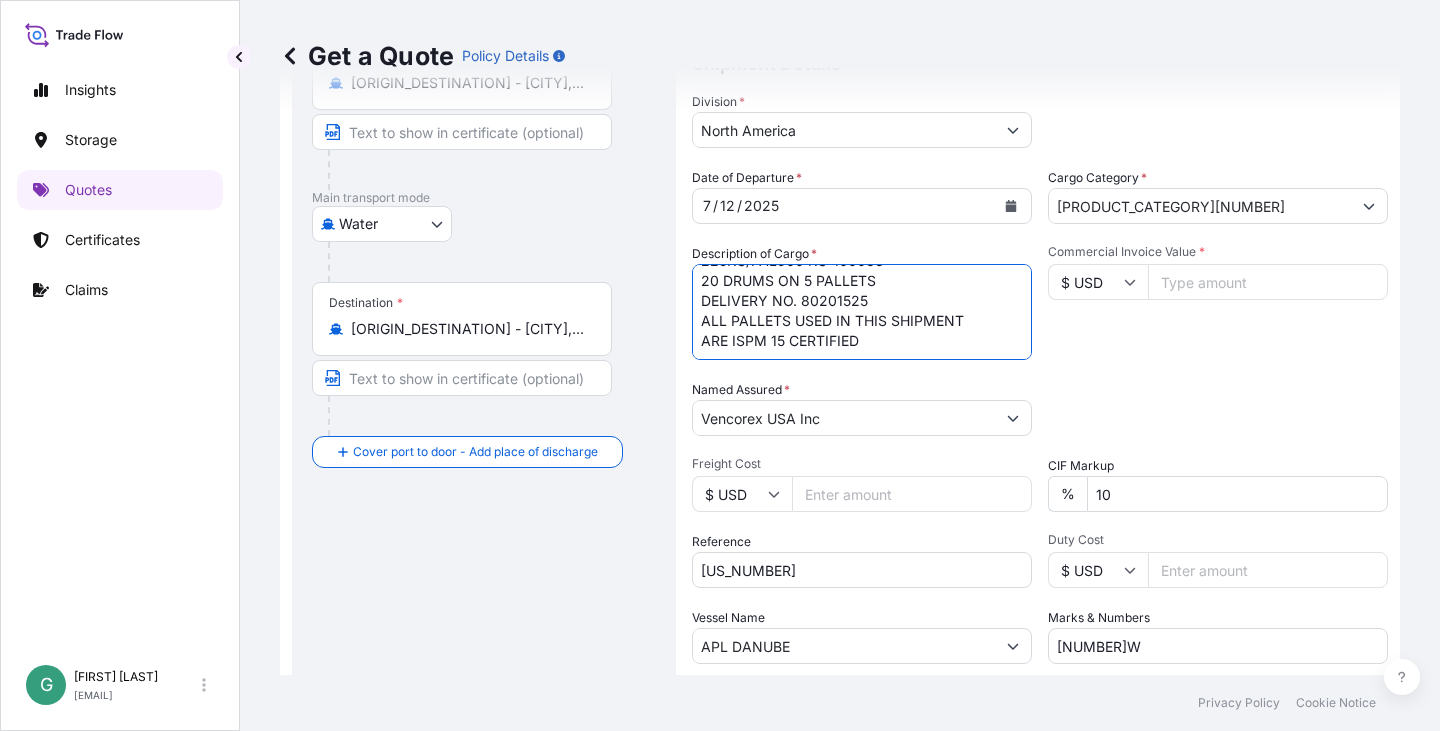 type on "TOLONATE HDT LV DRUM
225KG/PAL900 KG-10035
60 DRUMS ON 15 PALLETS
TOLONATE HDT-LV2 - STEEL DRUM
225KG/PAL900 KG-100038
20 DRUMS ON 5 PALLETS
DELIVERY NO. 80201525
ALL PALLETS USED IN THIS SHIPMENT
ARE ISPM 15 CERTIFIED" 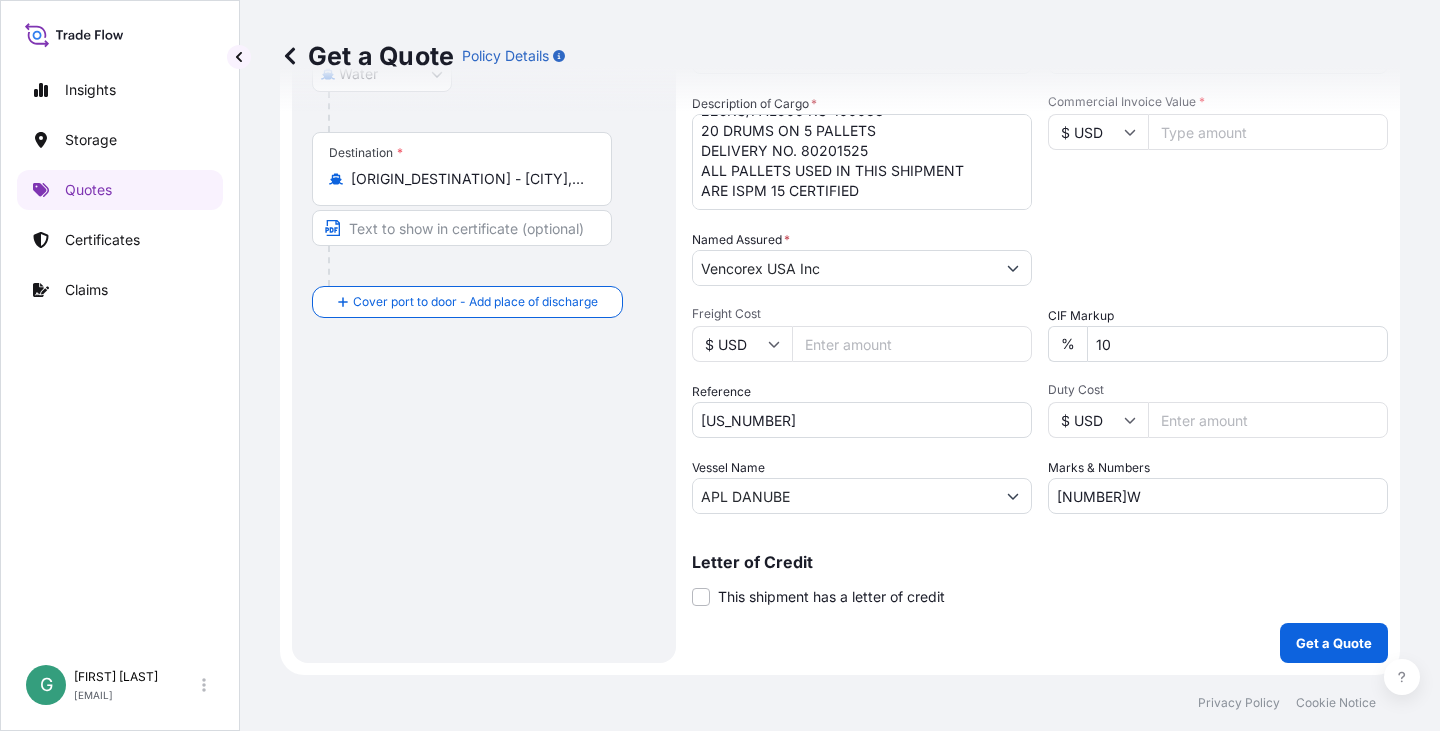 click on "Letter of Credit This shipment has a letter of credit Letter of credit * Letter of credit may not exceed 12000 characters" at bounding box center (1040, 580) 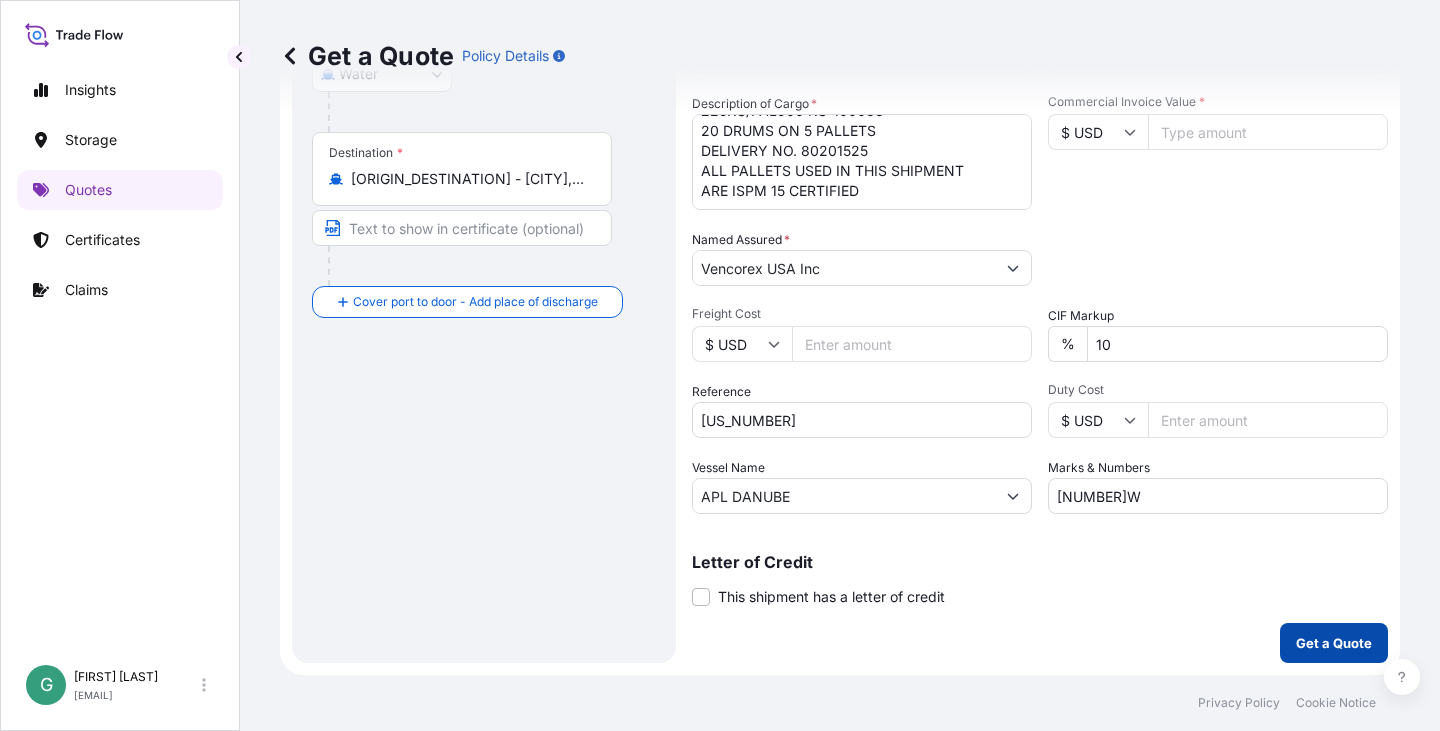click on "Get a Quote" at bounding box center [1334, 643] 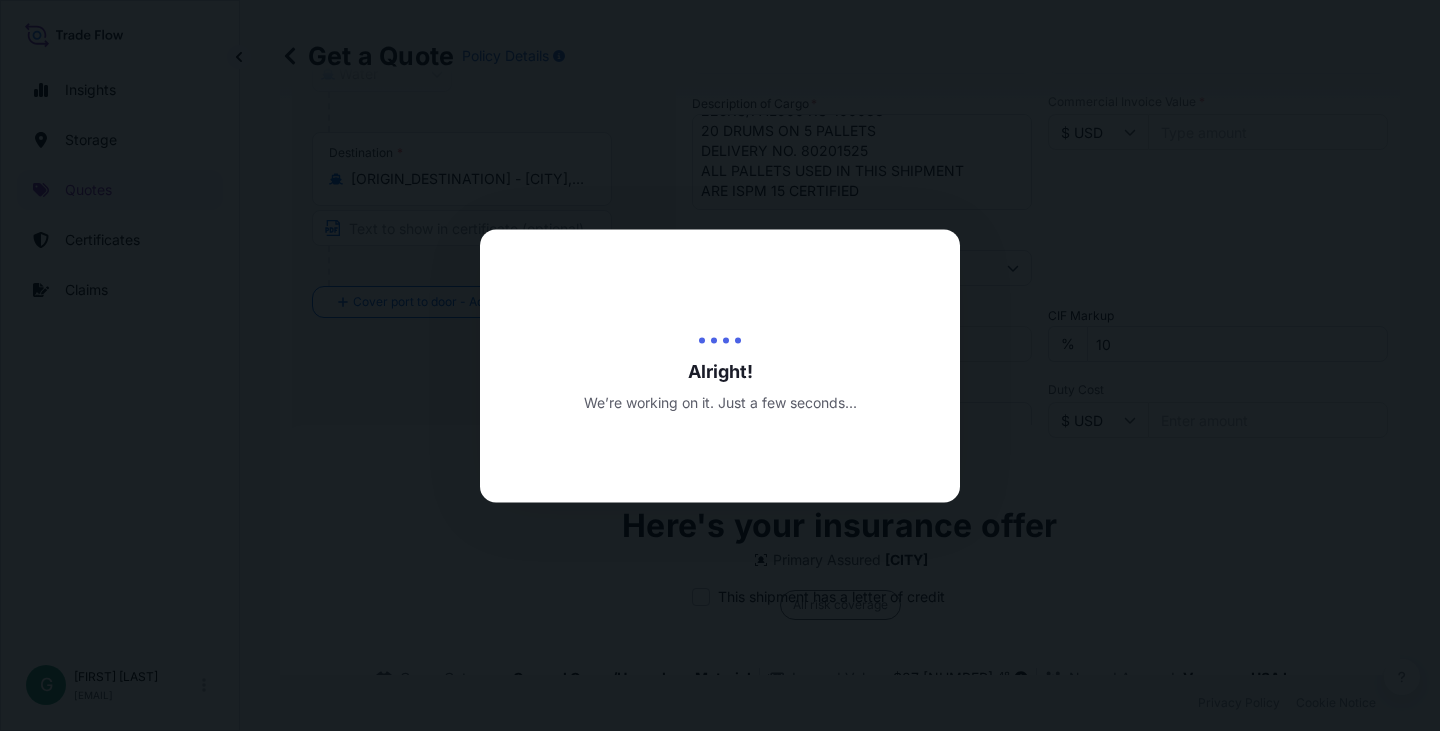 scroll, scrollTop: 0, scrollLeft: 0, axis: both 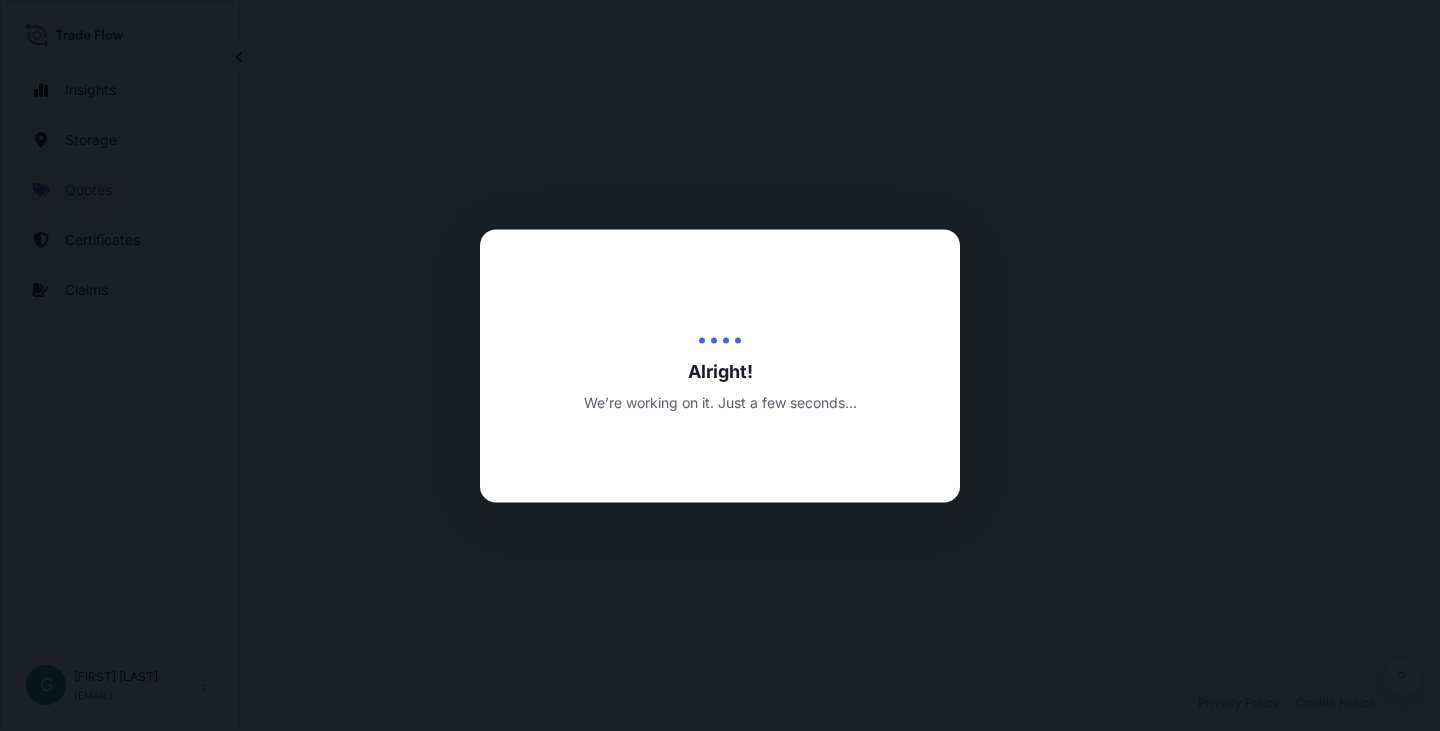 select on "Water" 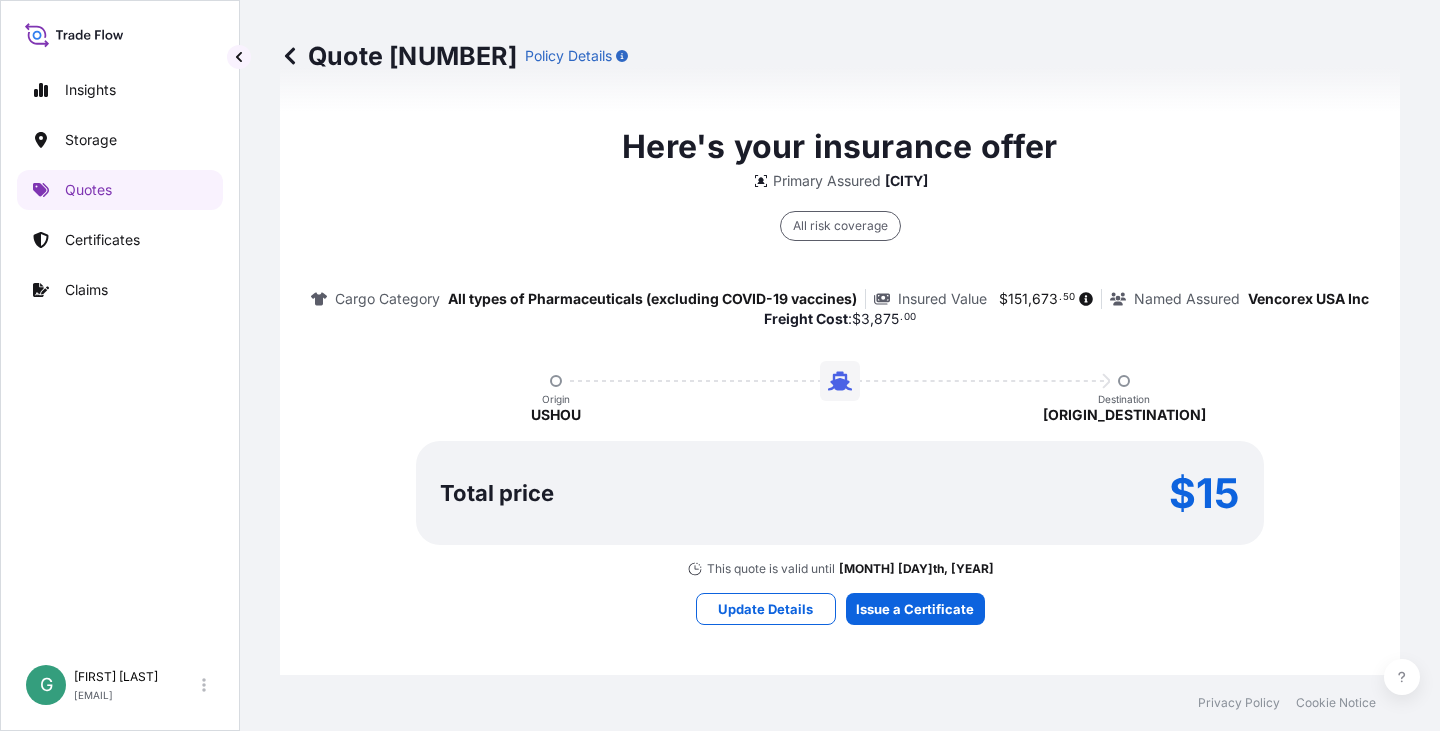 scroll, scrollTop: 1477, scrollLeft: 0, axis: vertical 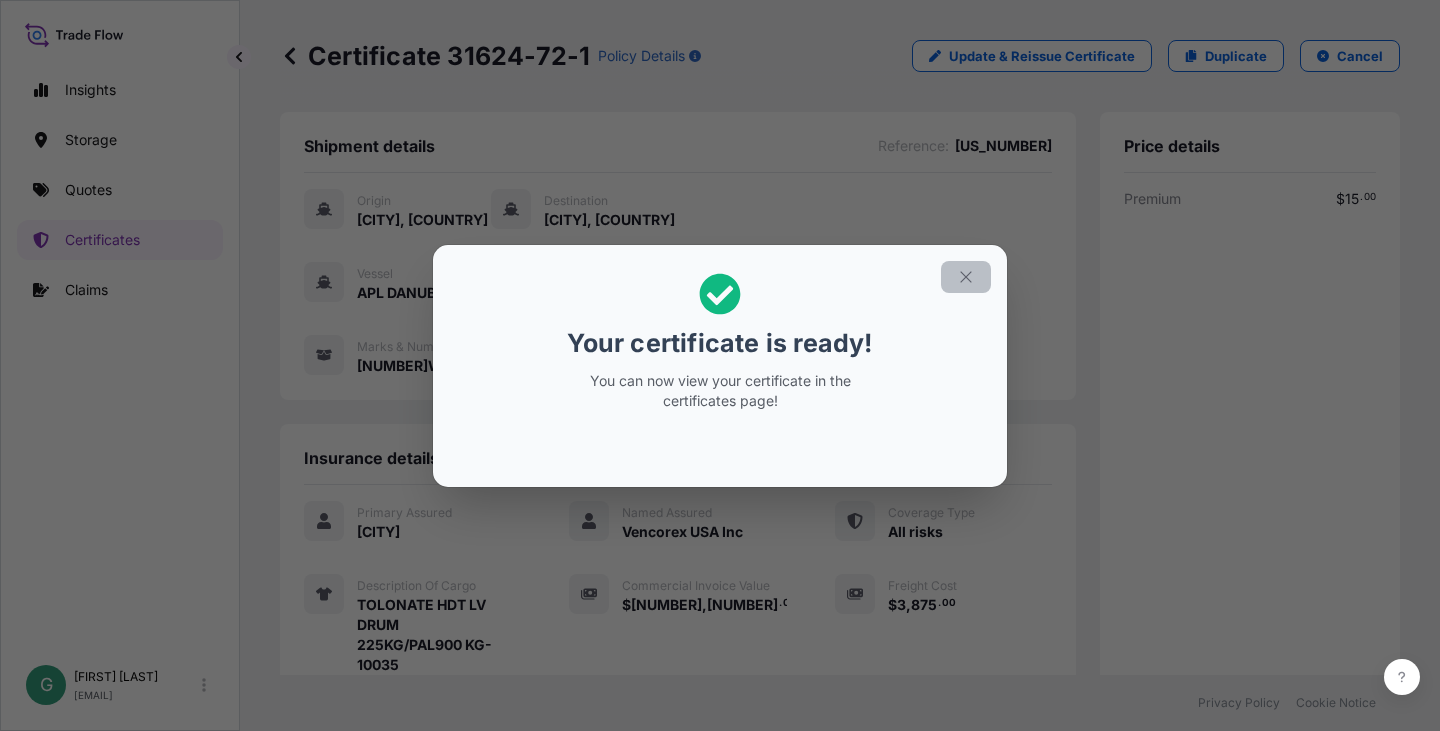 click 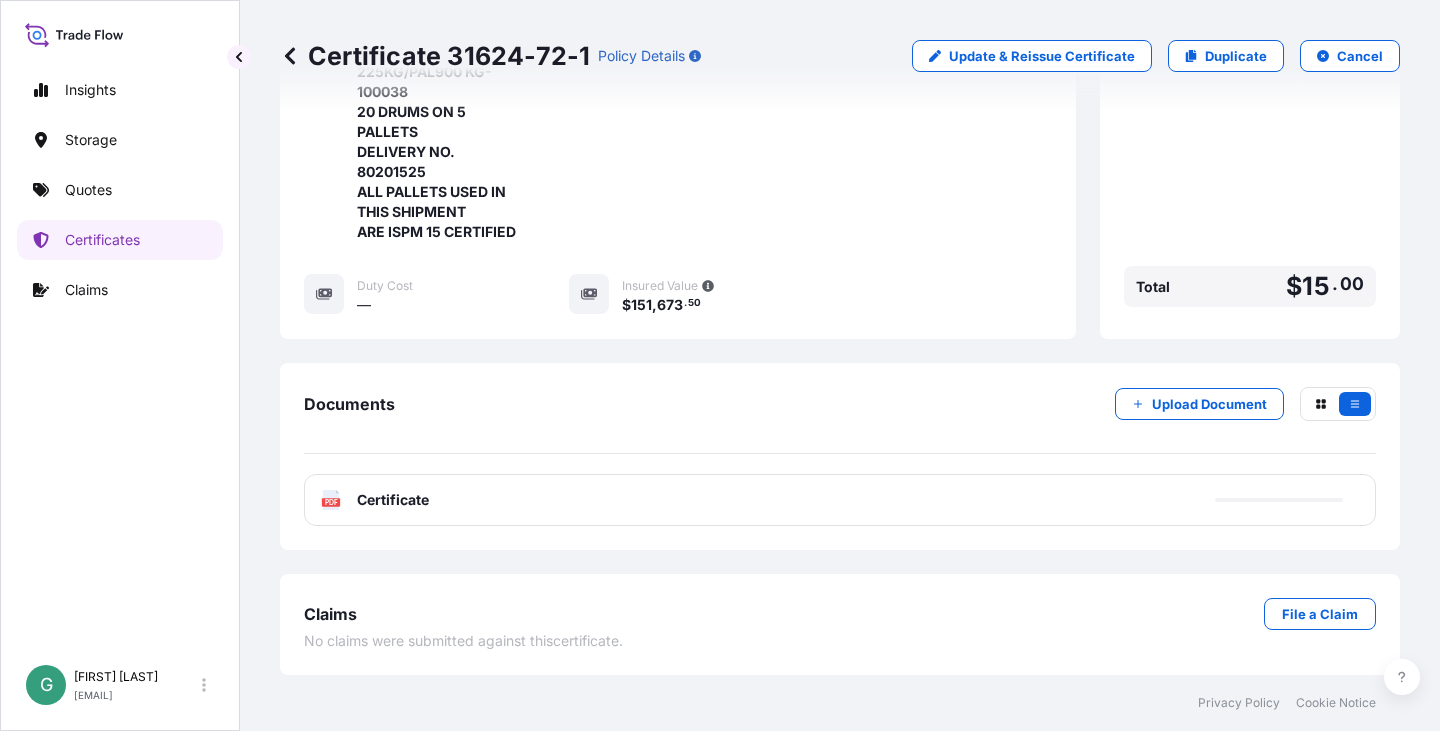 scroll, scrollTop: 733, scrollLeft: 0, axis: vertical 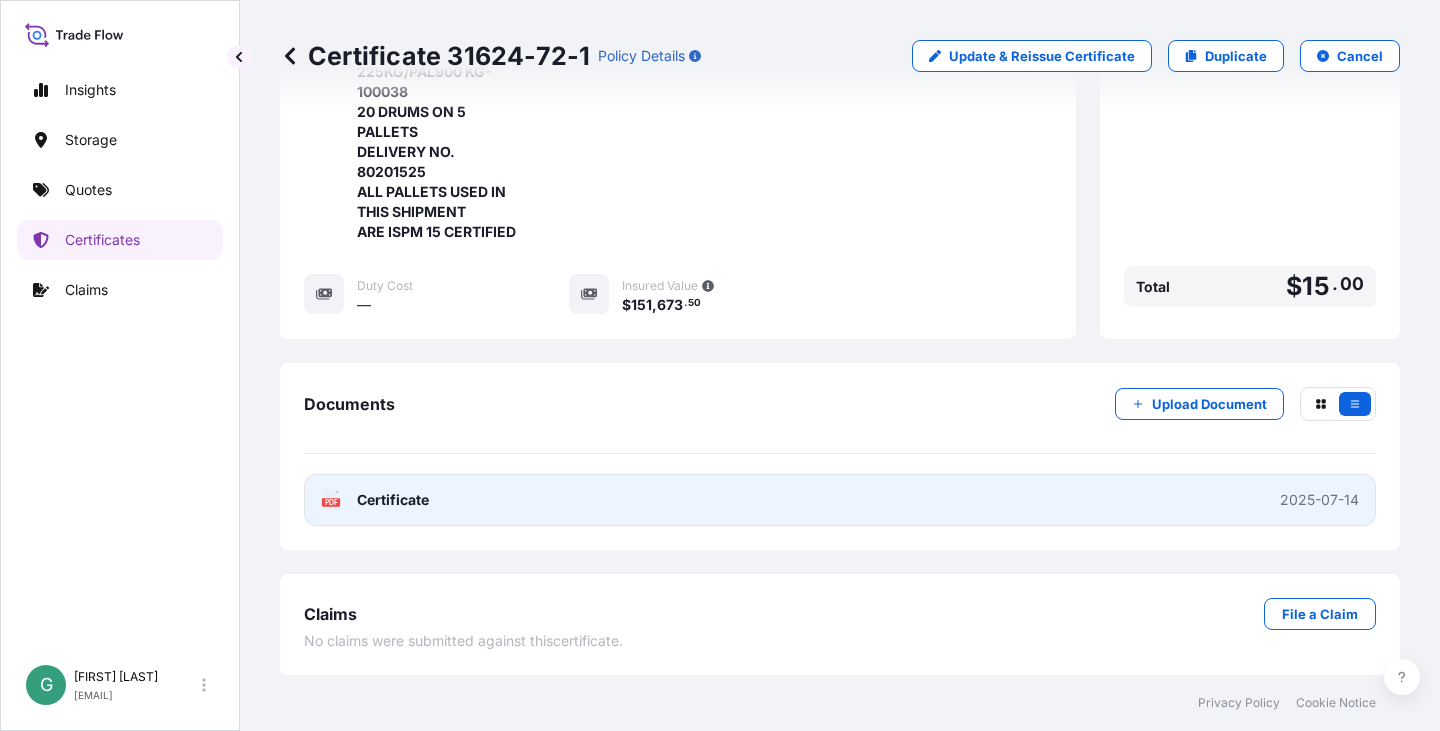 click on "PDF" 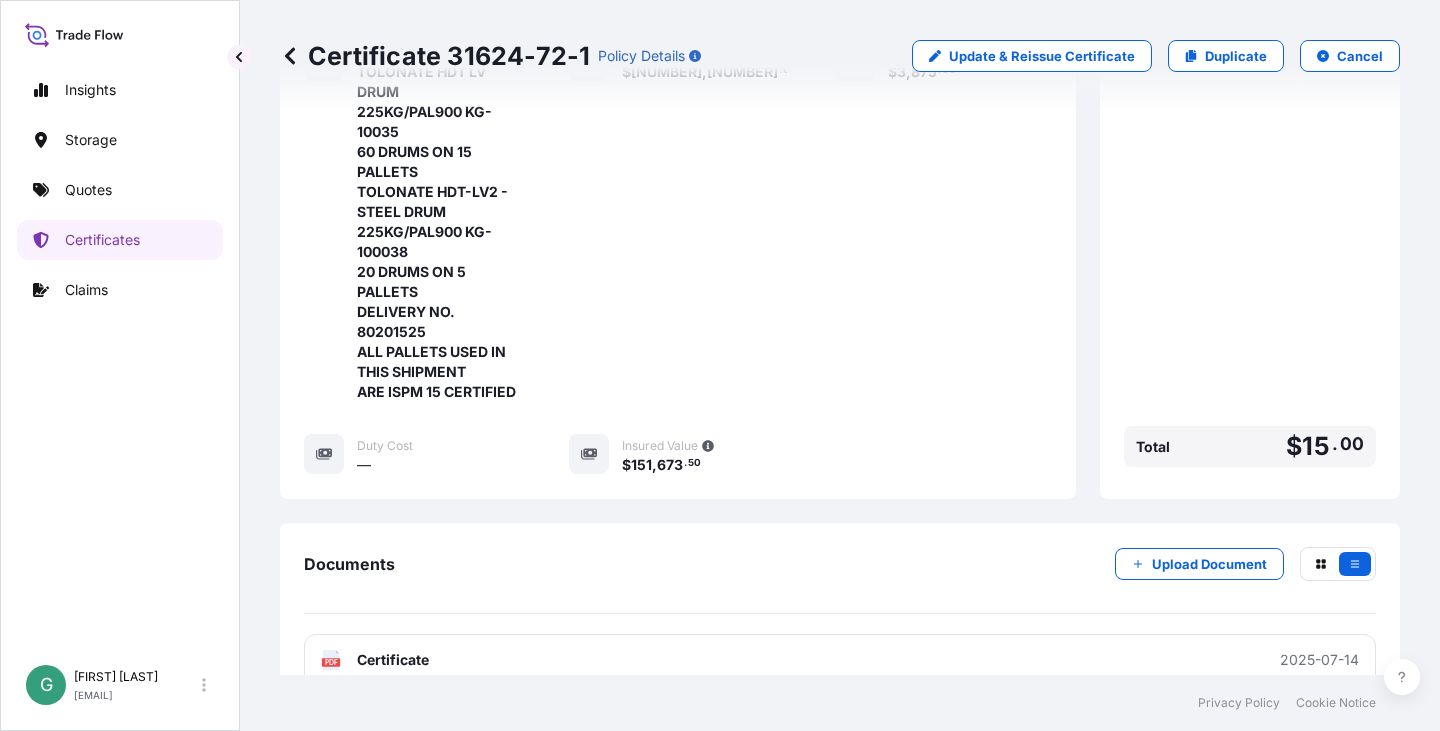 scroll, scrollTop: 333, scrollLeft: 0, axis: vertical 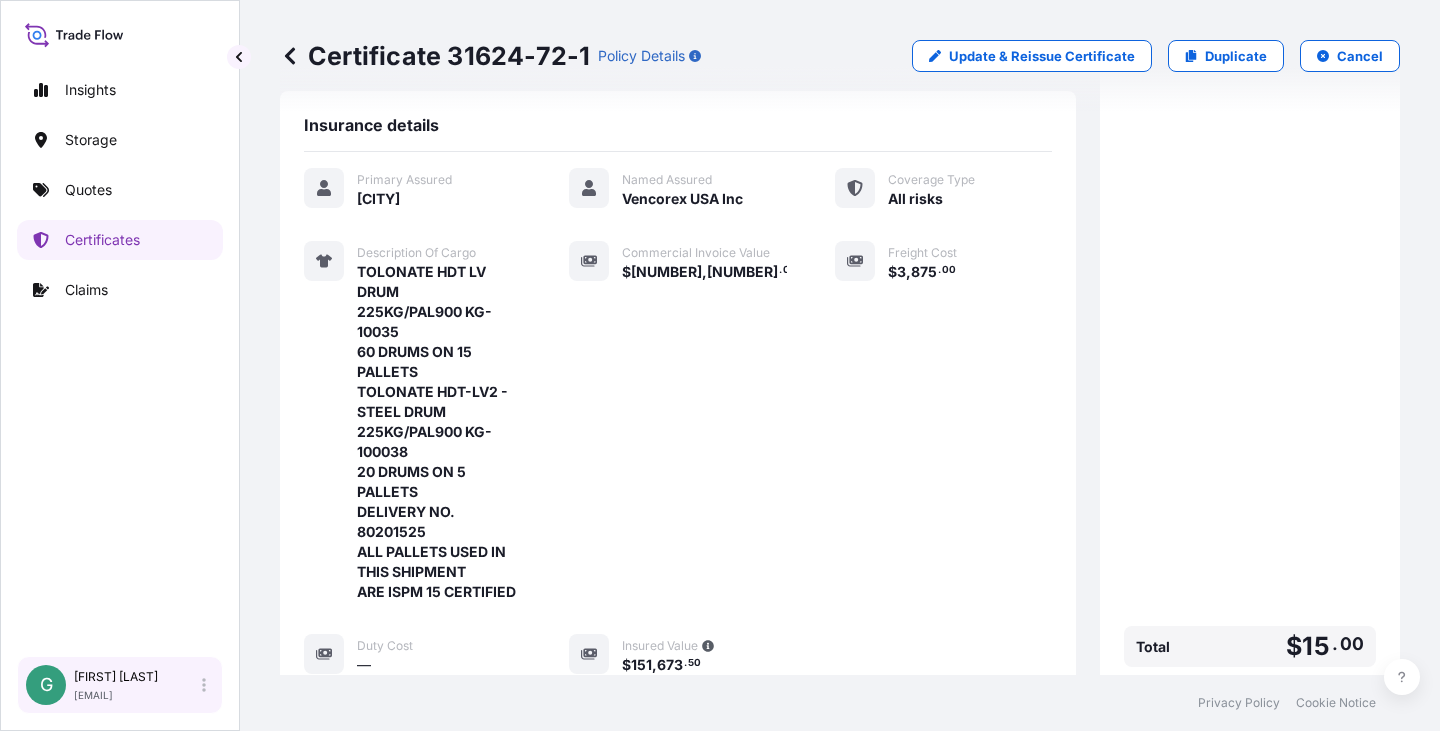 click on "[FIRST] [LAST]" at bounding box center (116, 677) 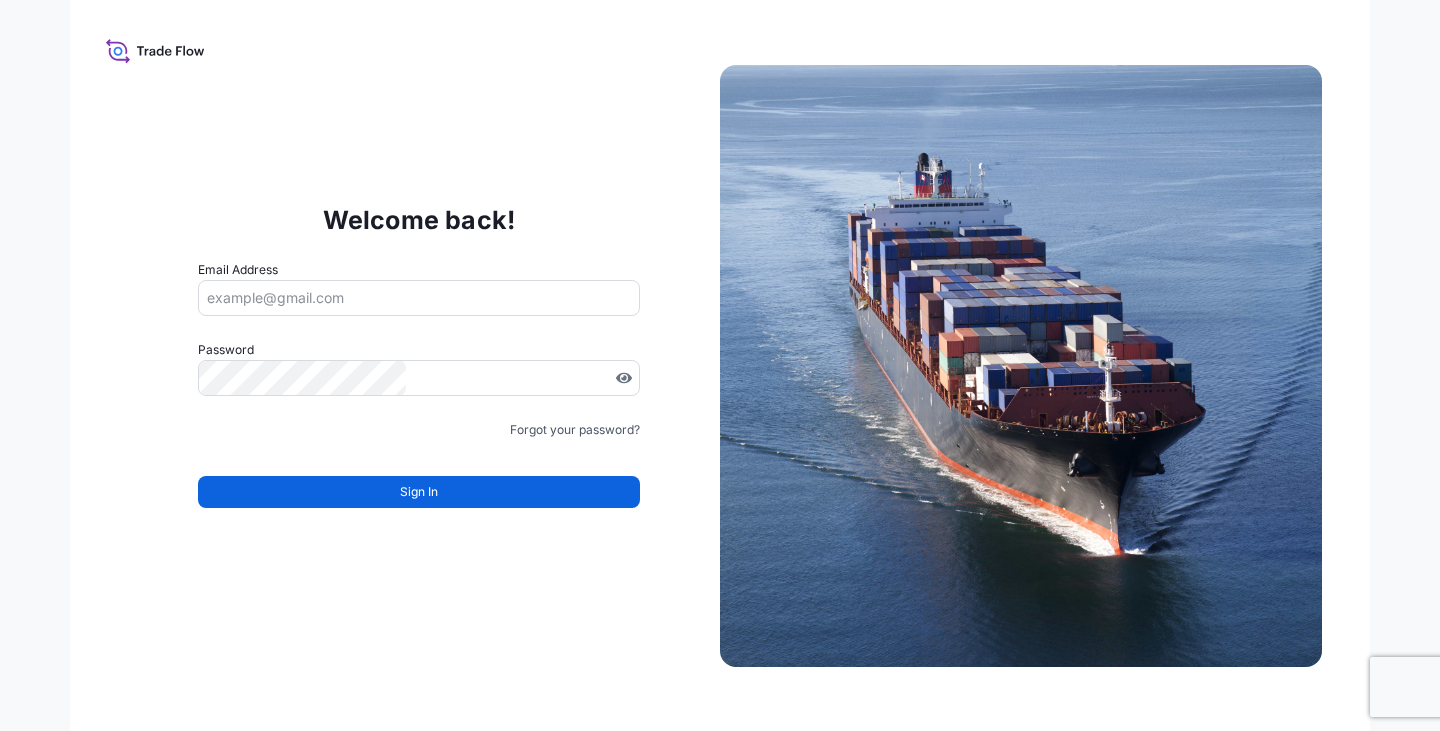 type on "[EMAIL]" 